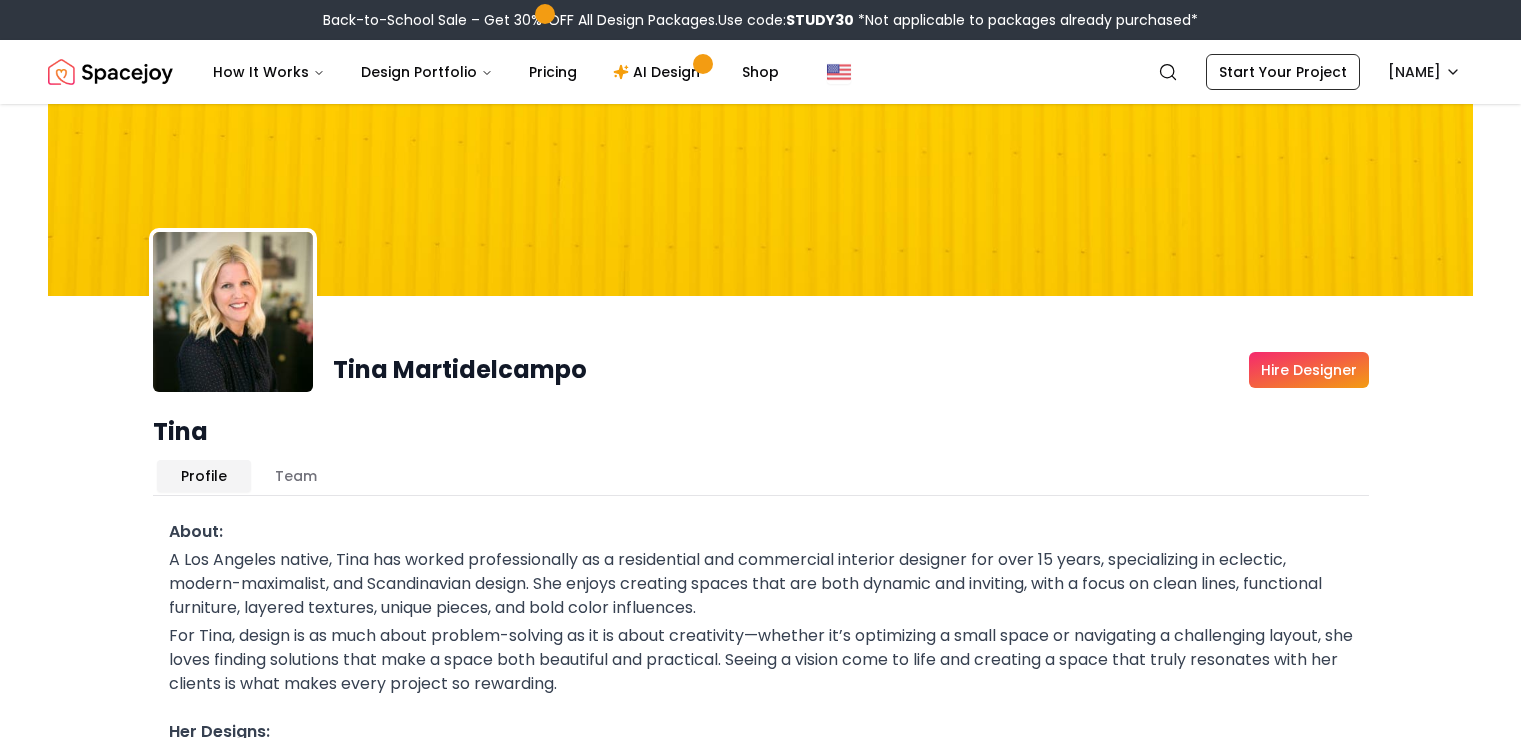 scroll, scrollTop: 0, scrollLeft: 0, axis: both 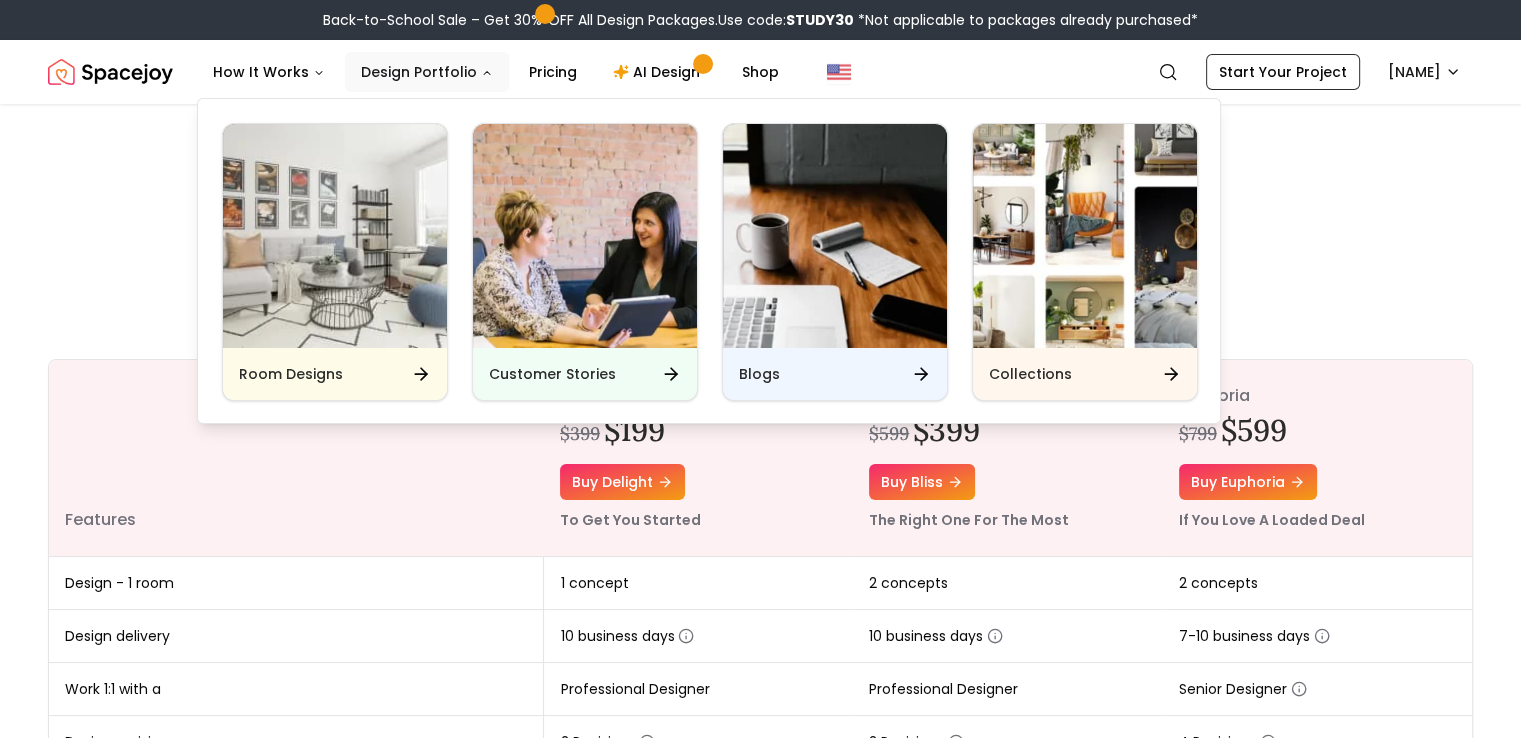click on "Design Portfolio" at bounding box center [427, 72] 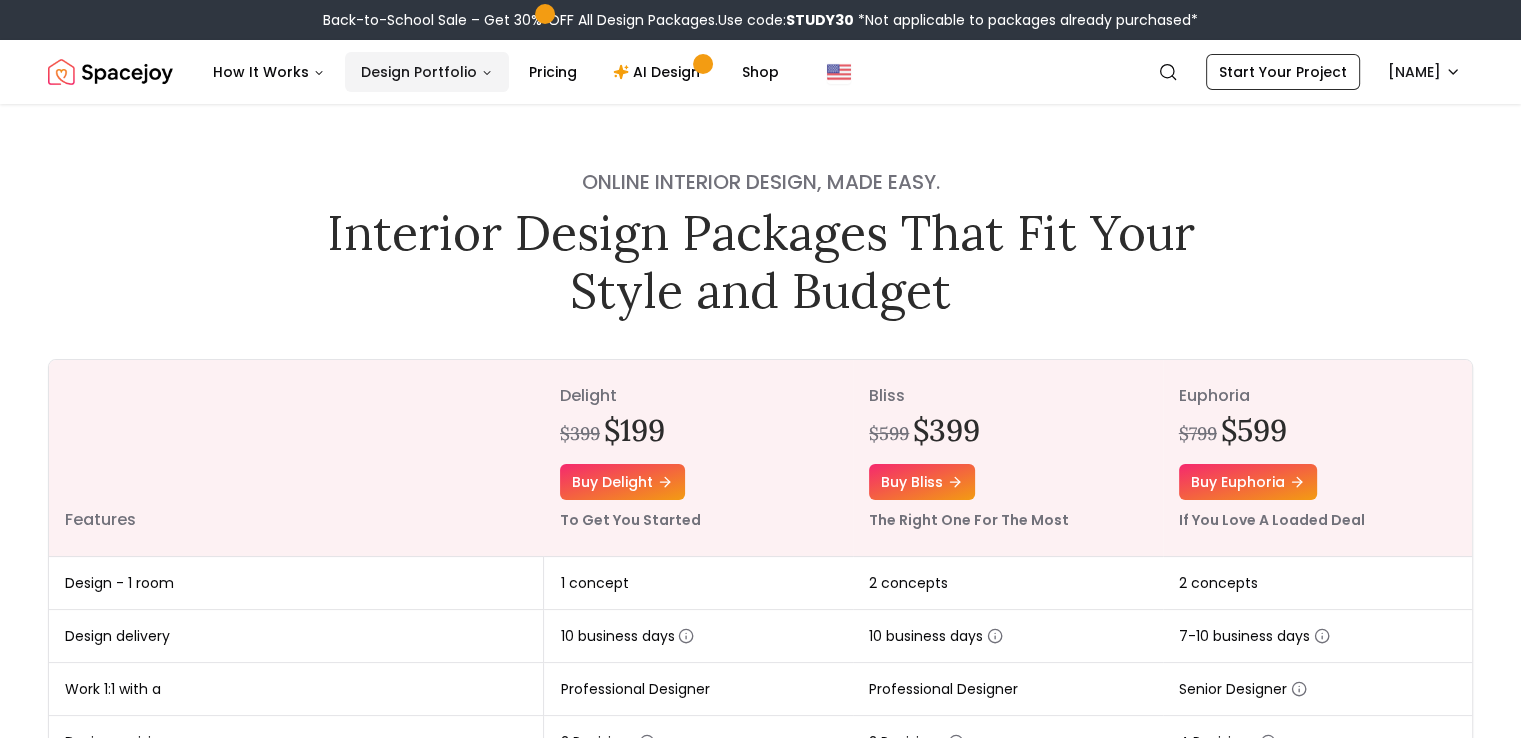 click on "Design Portfolio" at bounding box center (427, 72) 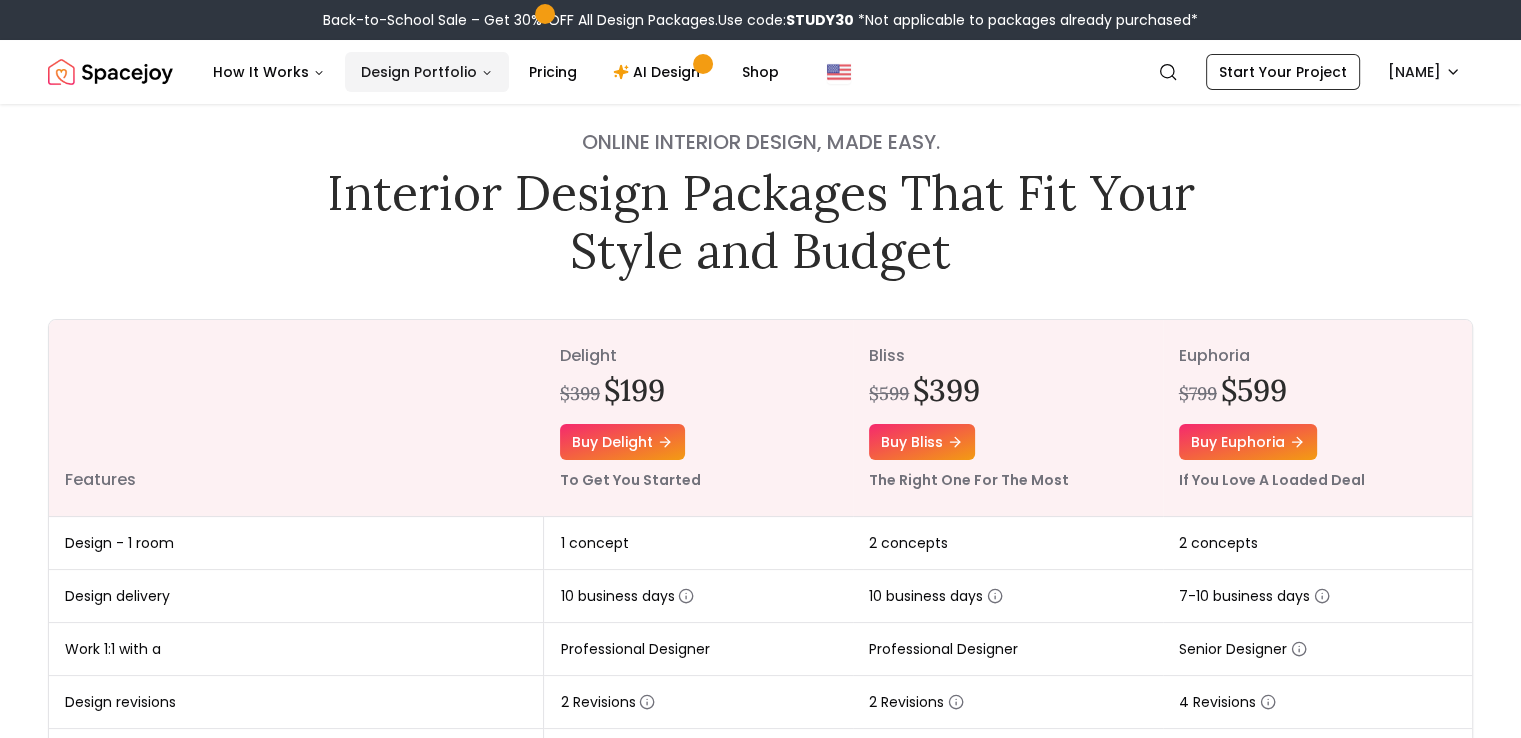 scroll, scrollTop: 0, scrollLeft: 0, axis: both 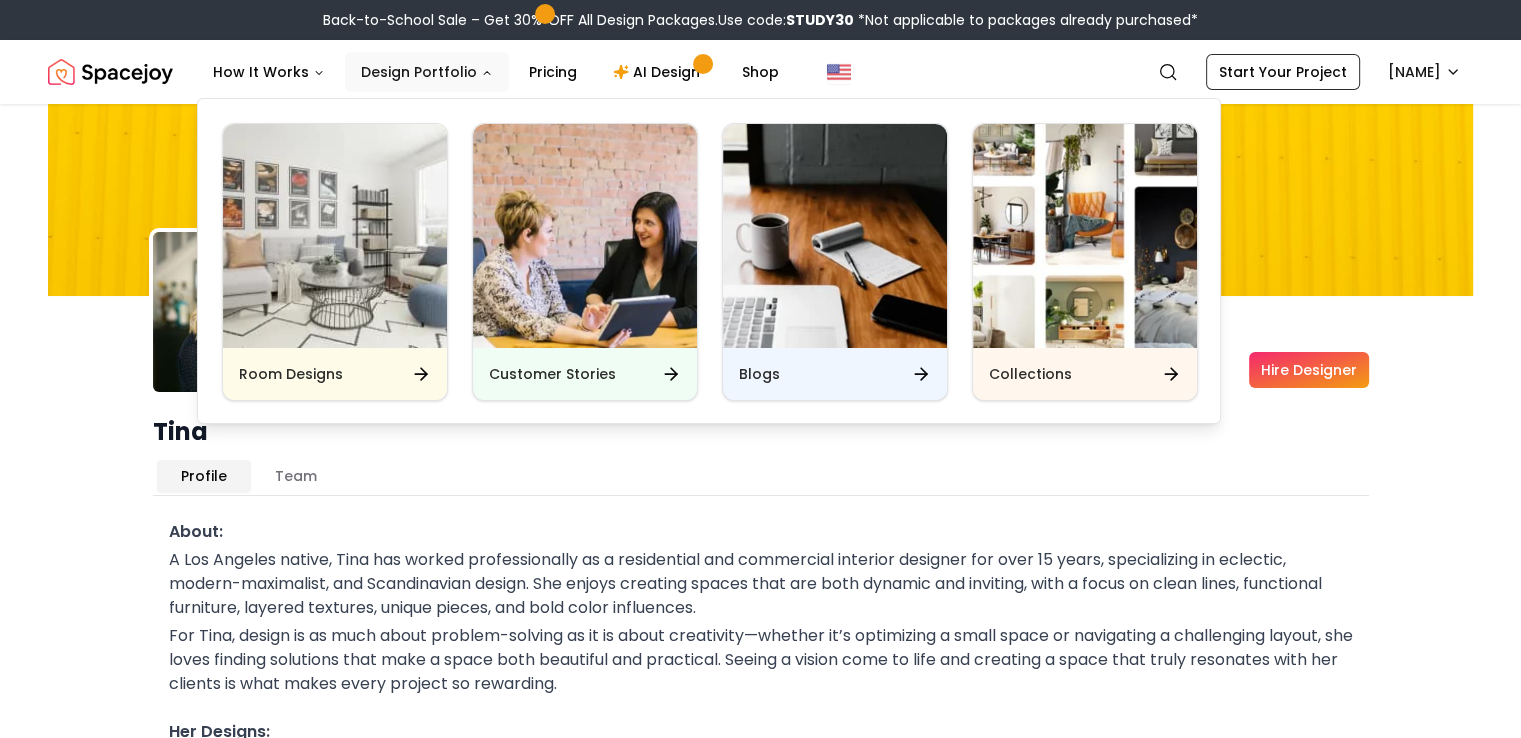 click on "Design Portfolio" at bounding box center [427, 72] 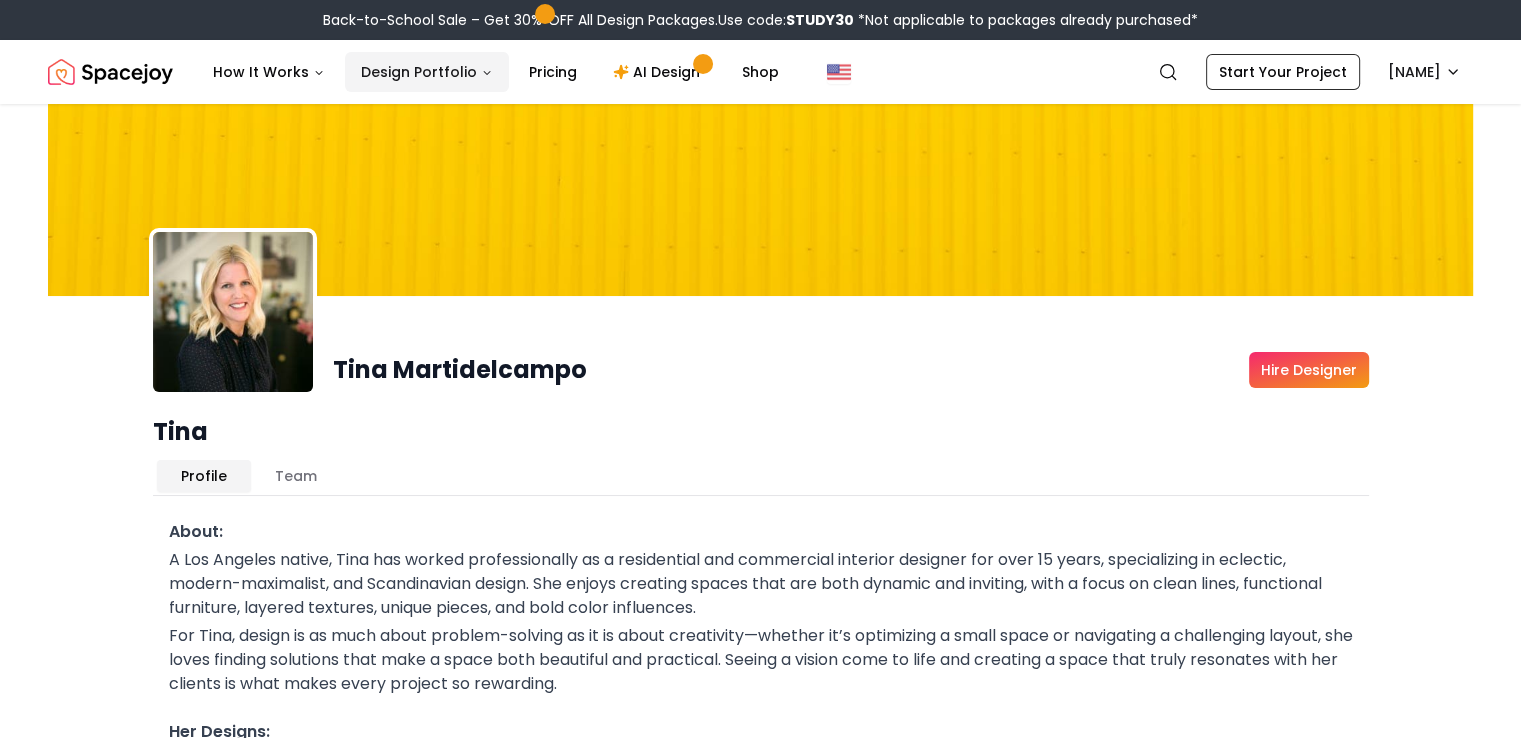 click on "Design Portfolio" at bounding box center (427, 72) 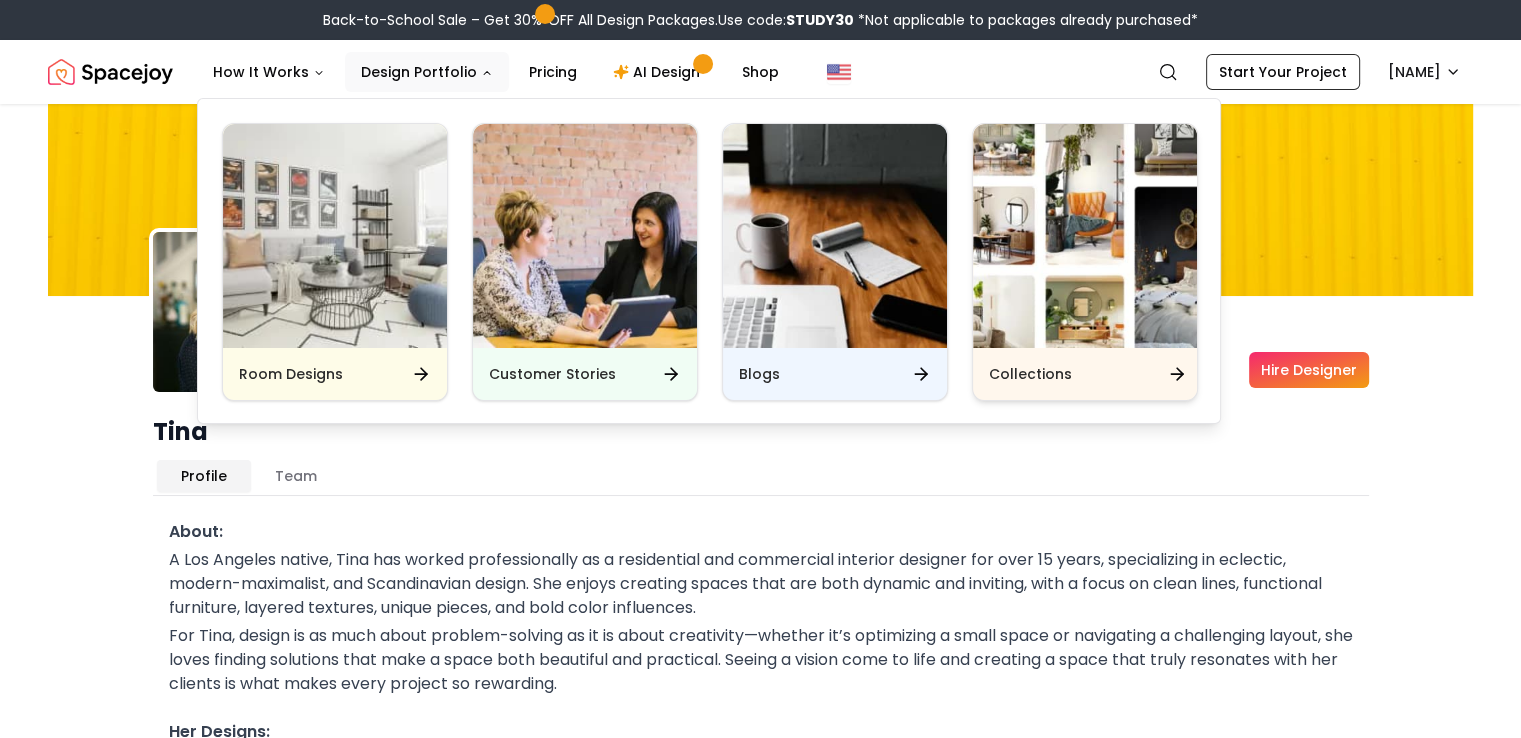 click 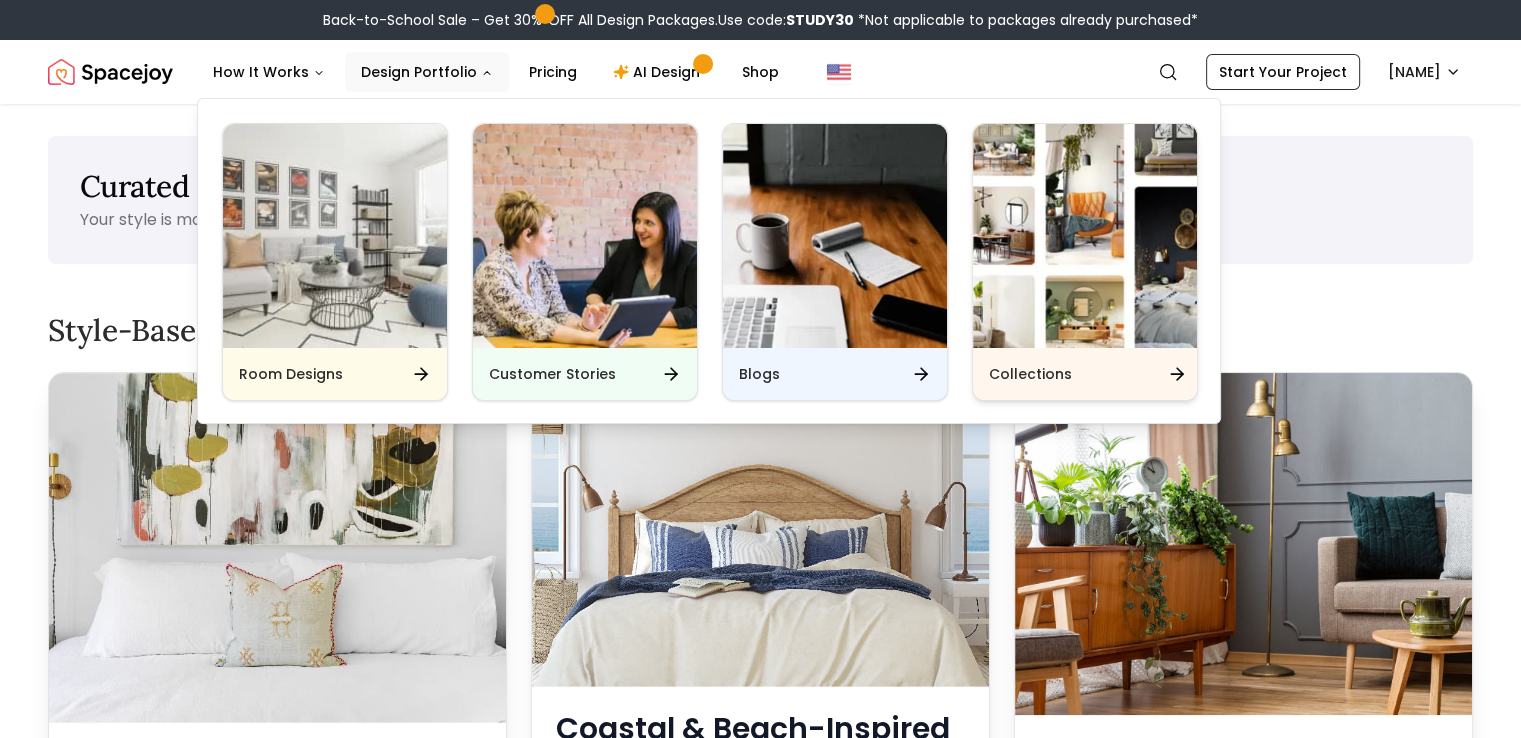 click 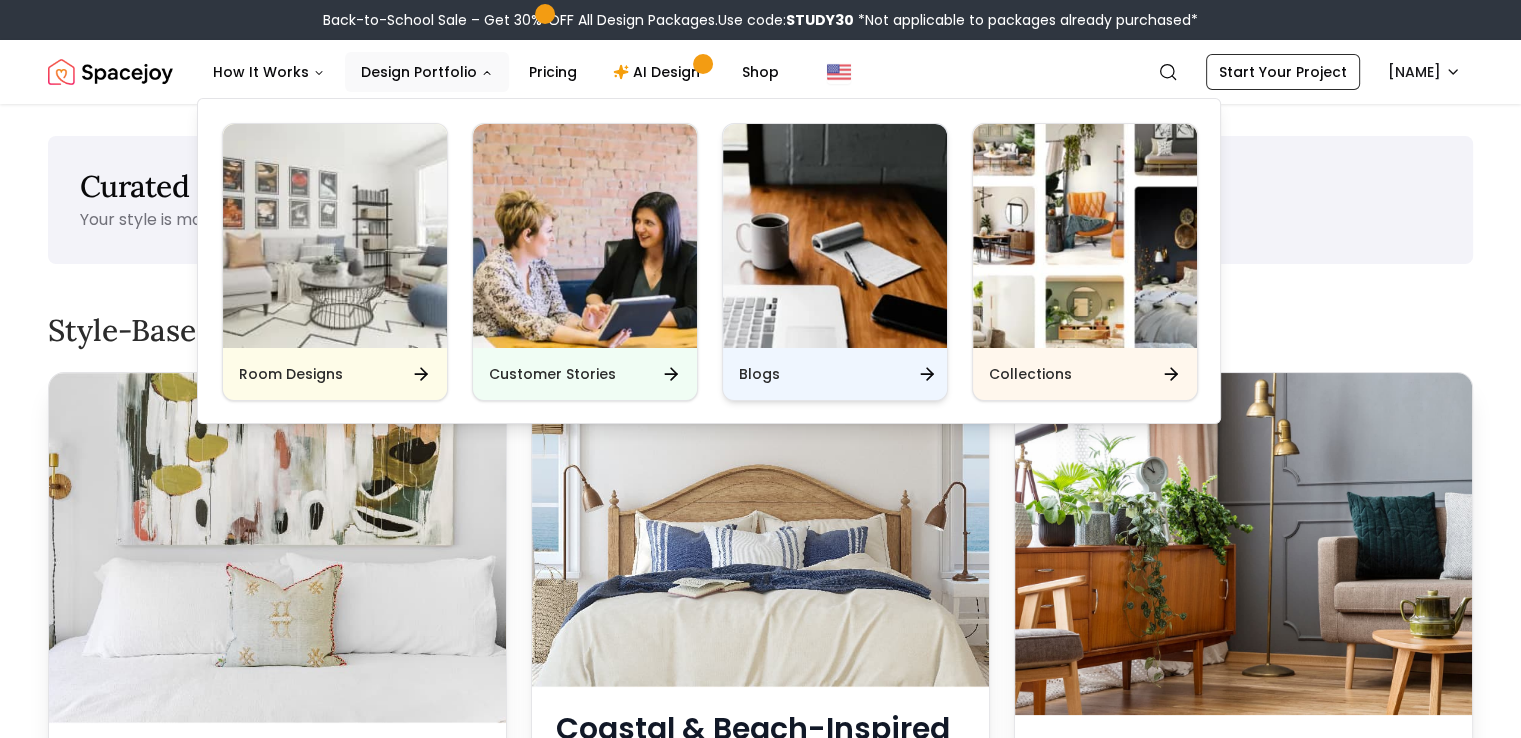 click 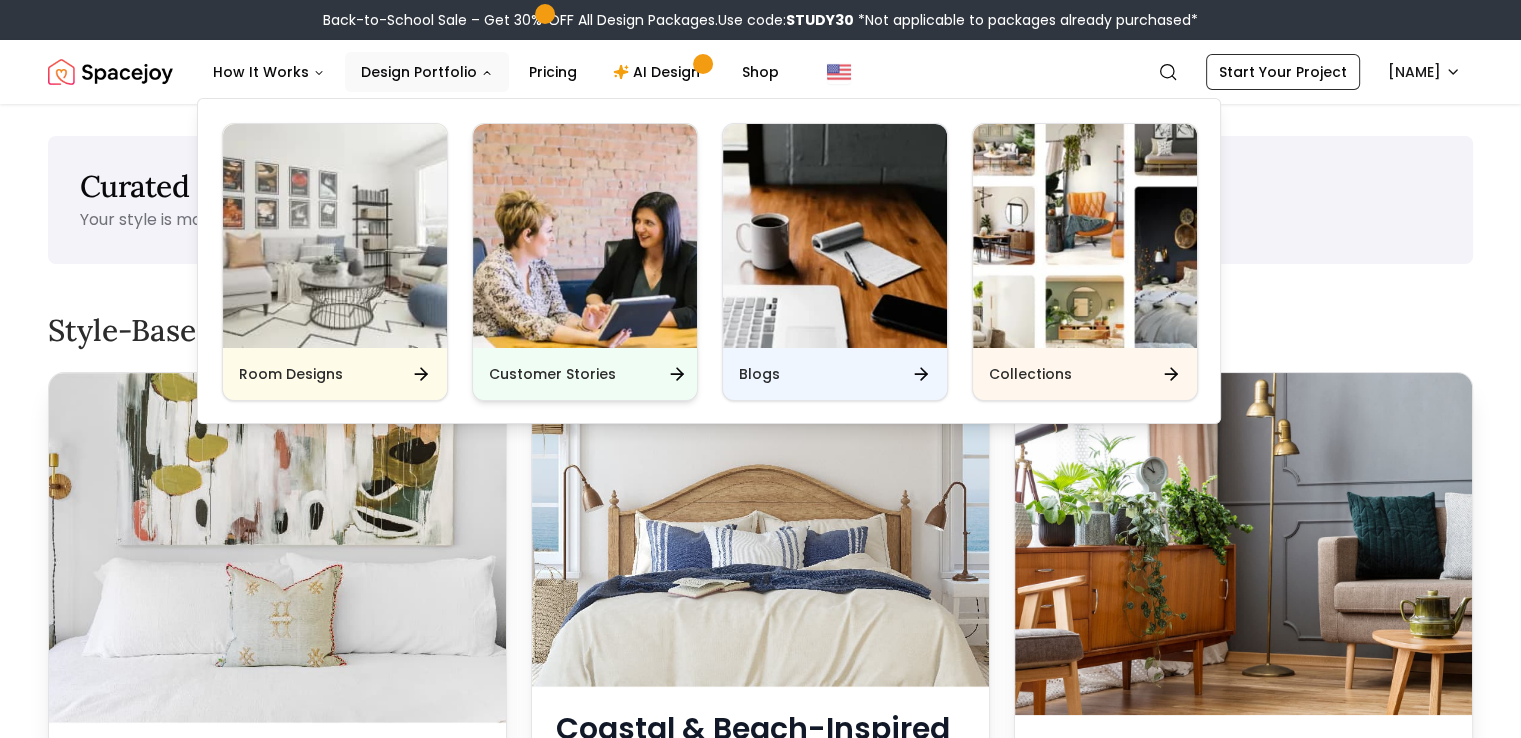 click 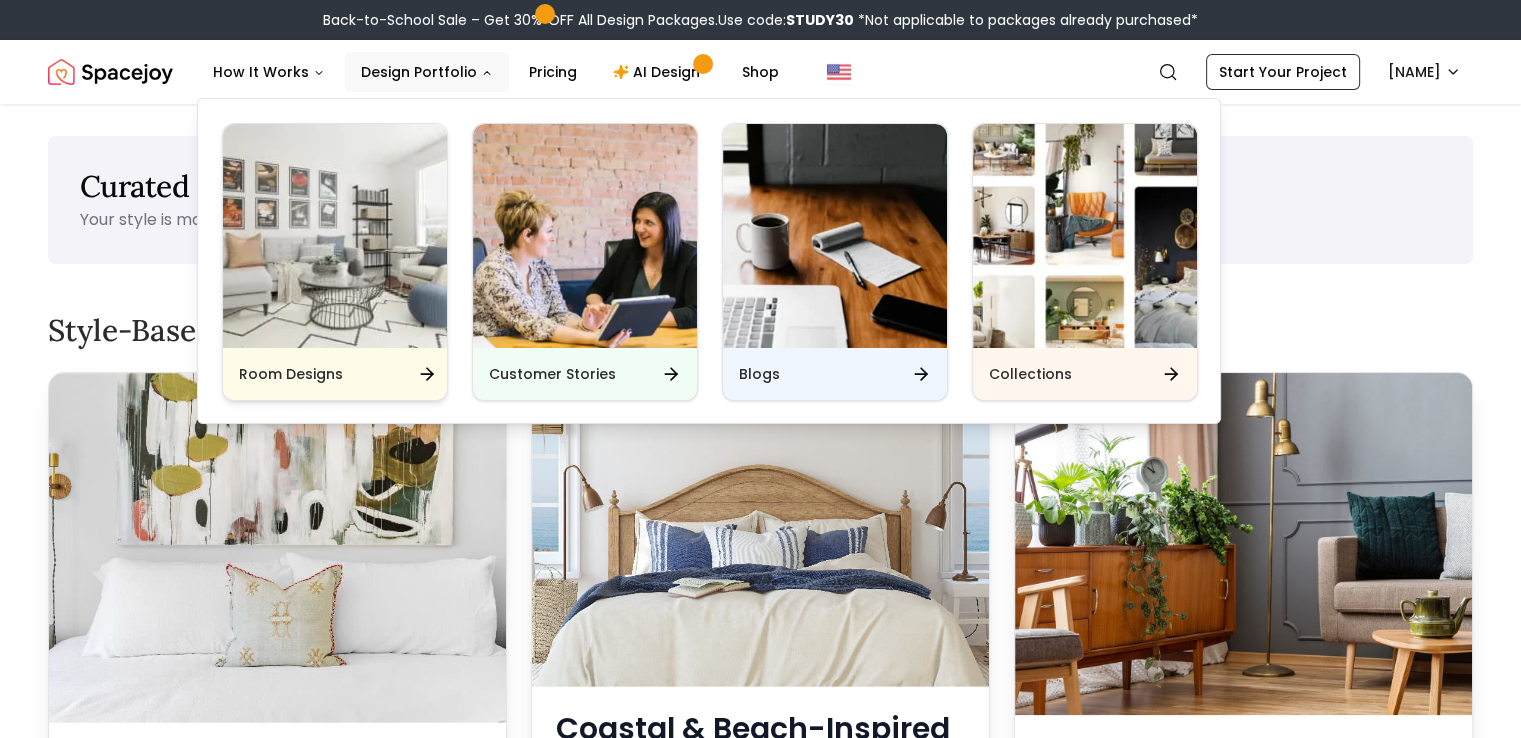 click 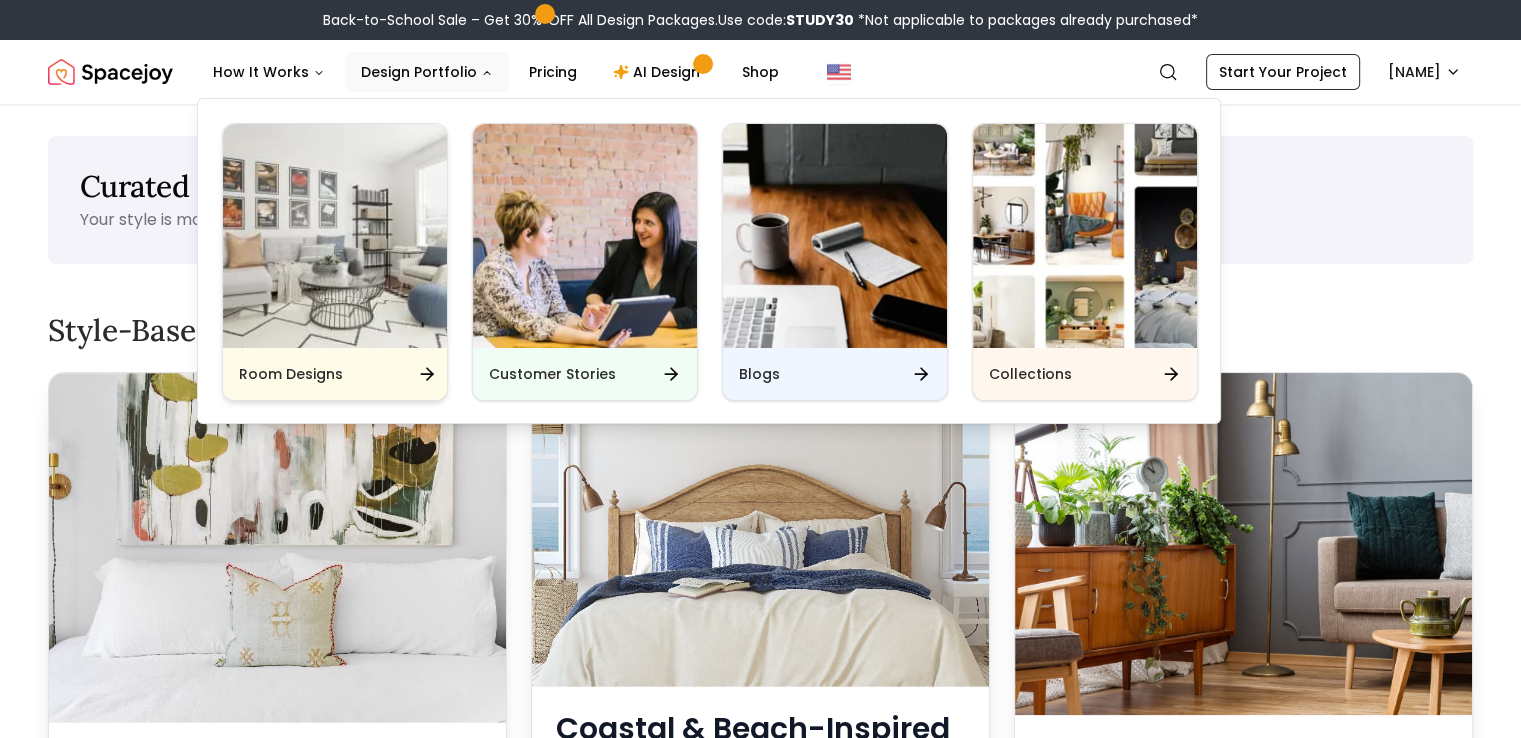 click 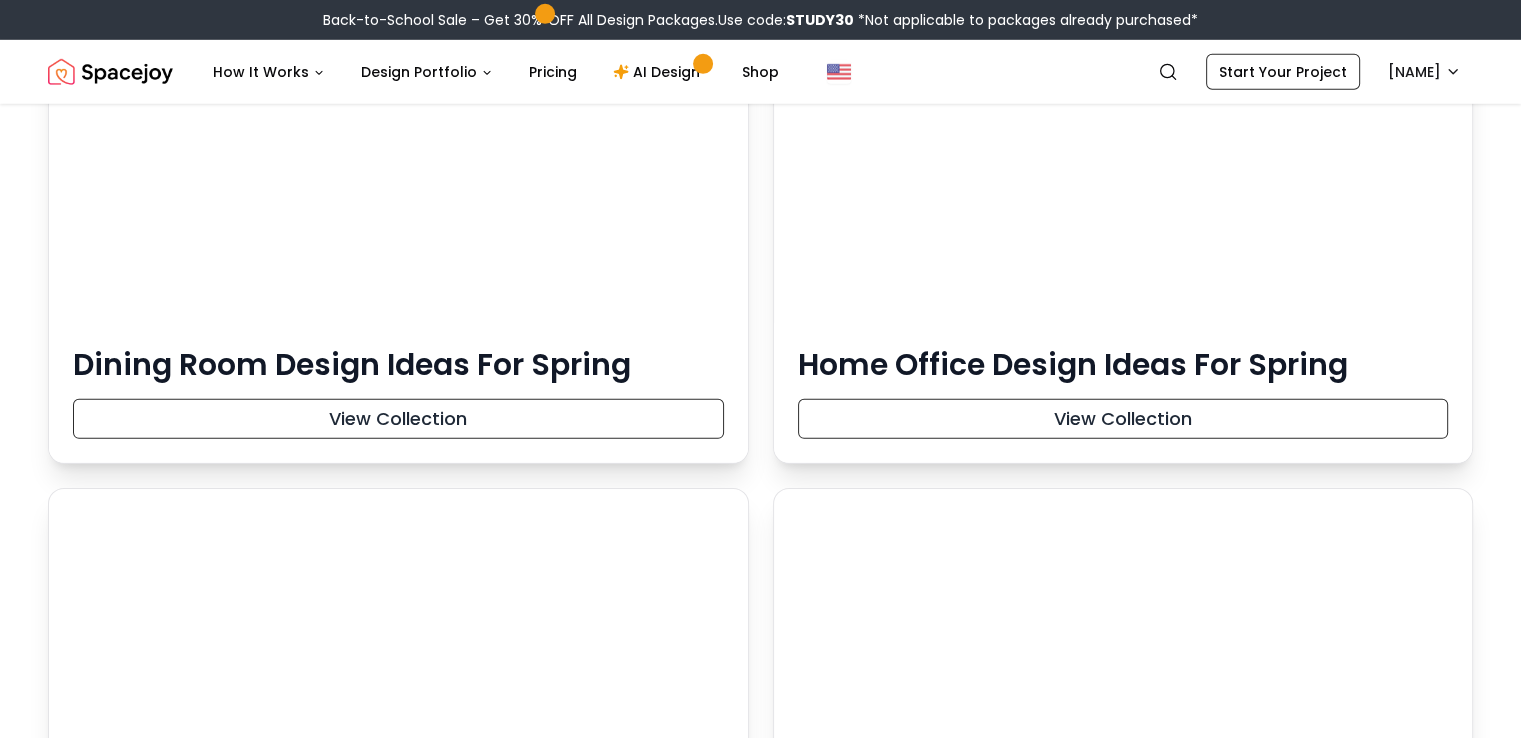 scroll, scrollTop: 3555, scrollLeft: 0, axis: vertical 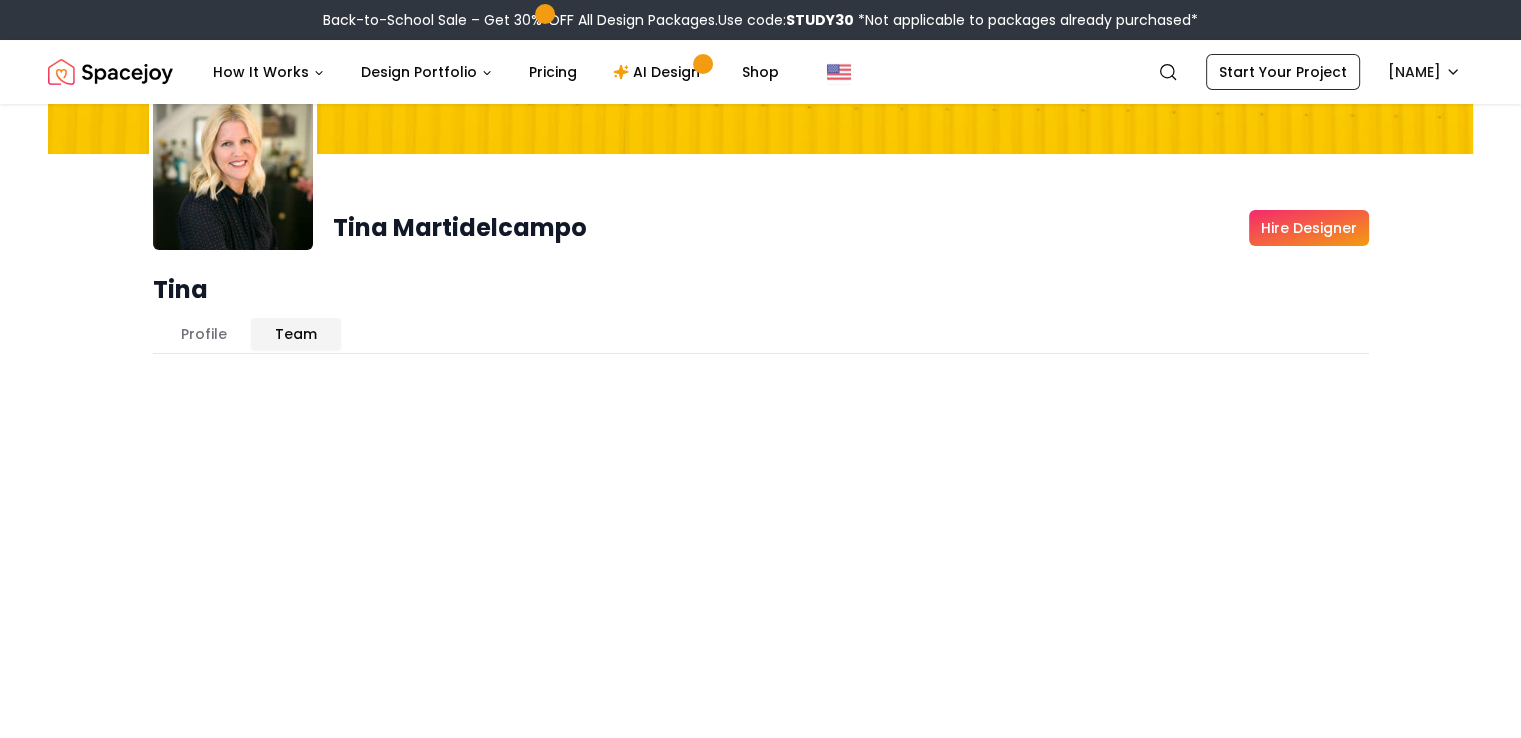 click on "Team" at bounding box center (296, 334) 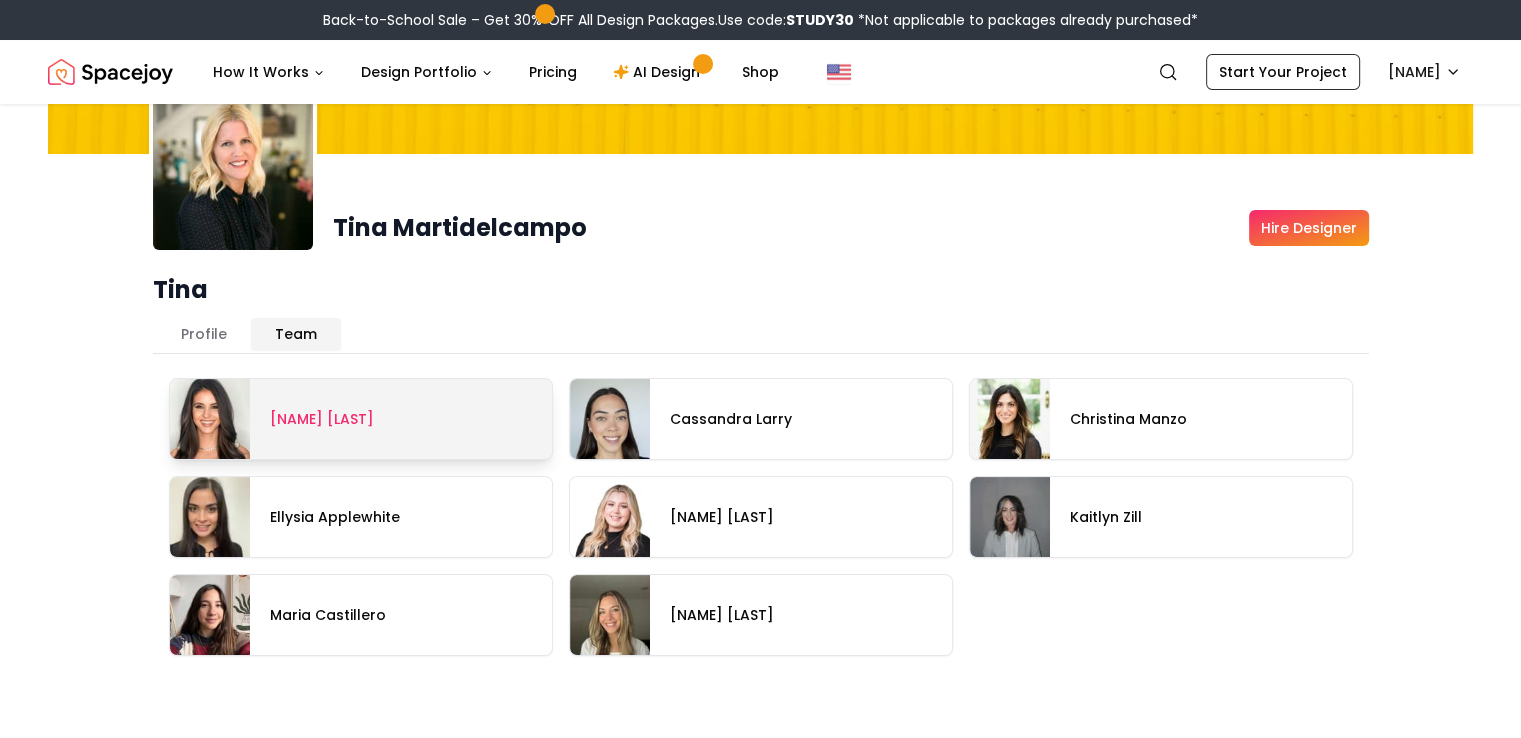 click at bounding box center (361, 419) 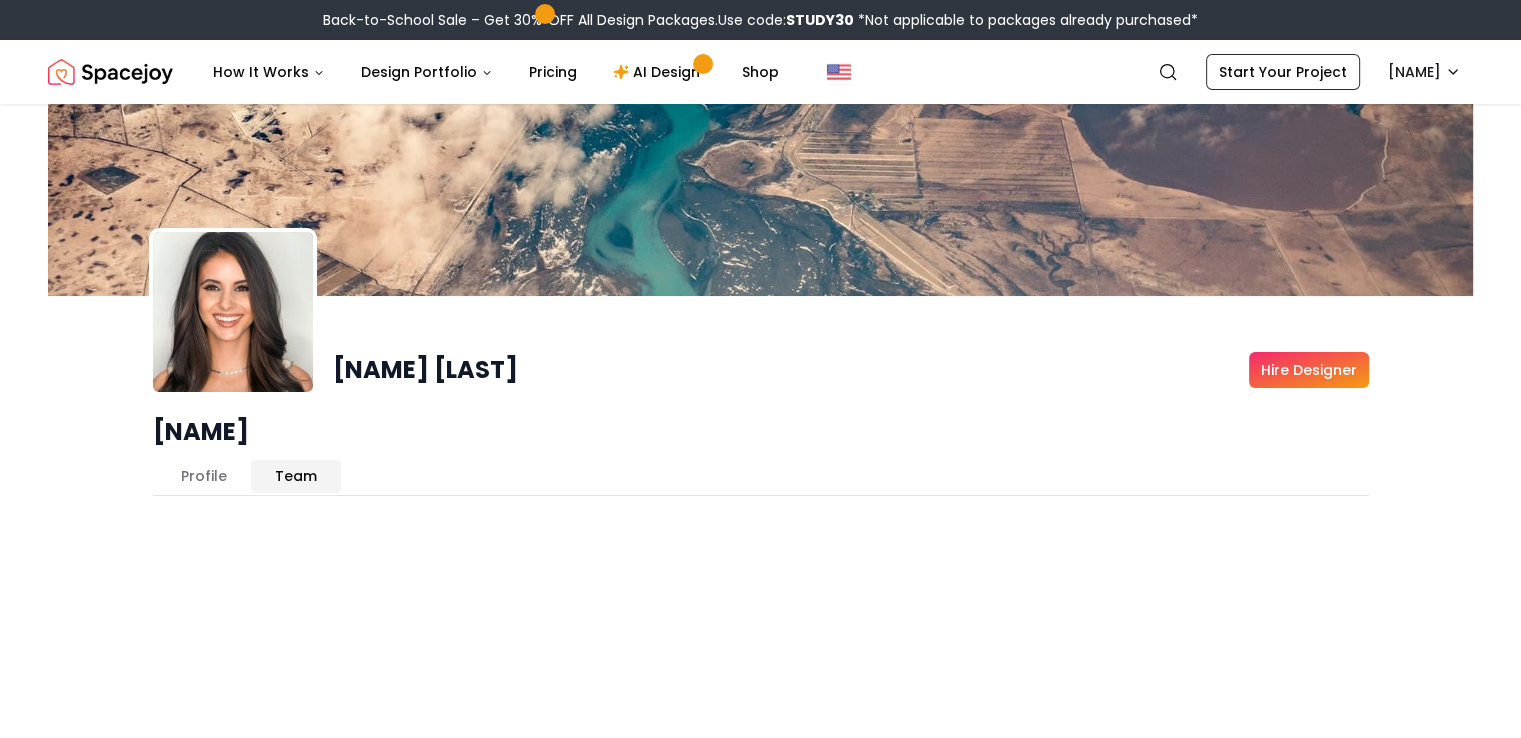 click on "Team" at bounding box center [296, 476] 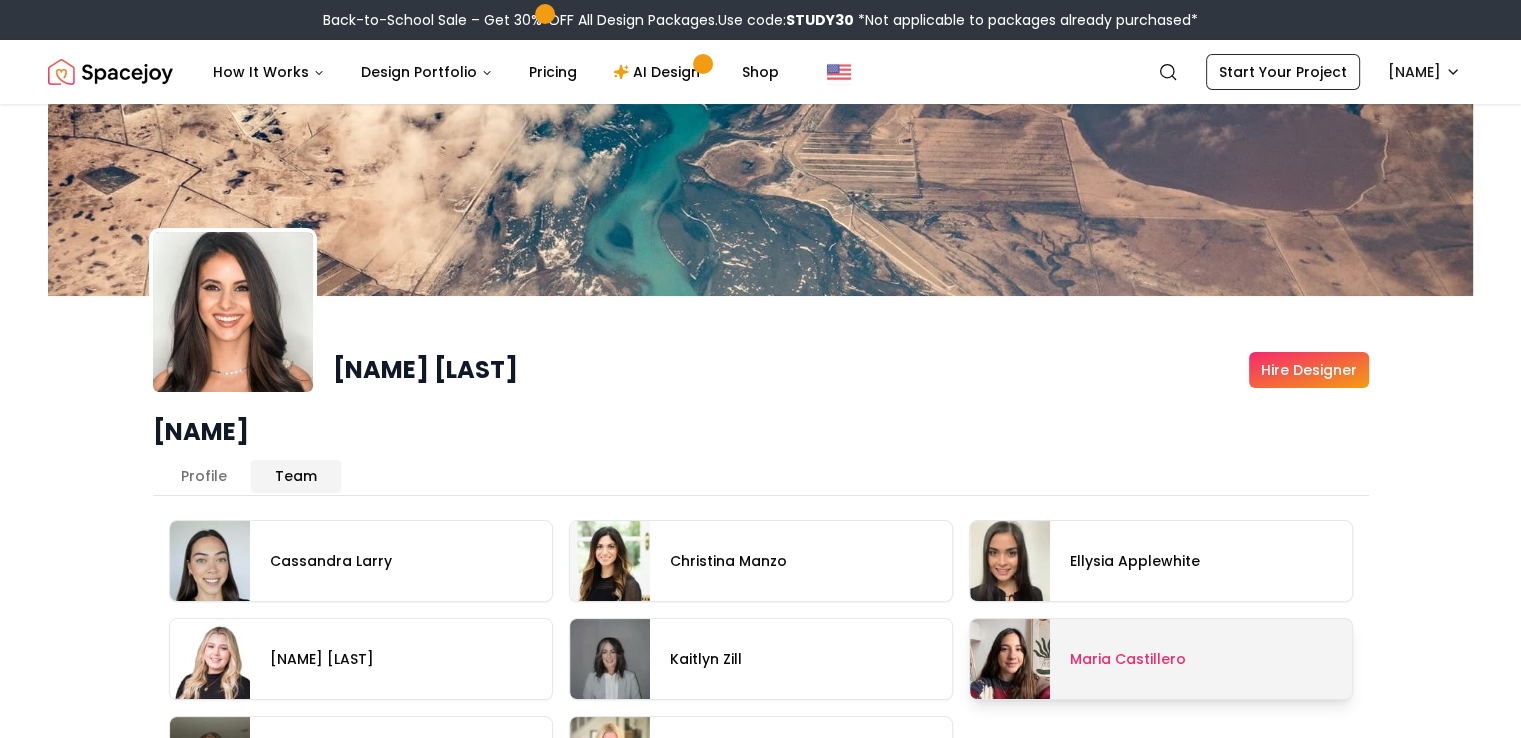 click at bounding box center (1161, 659) 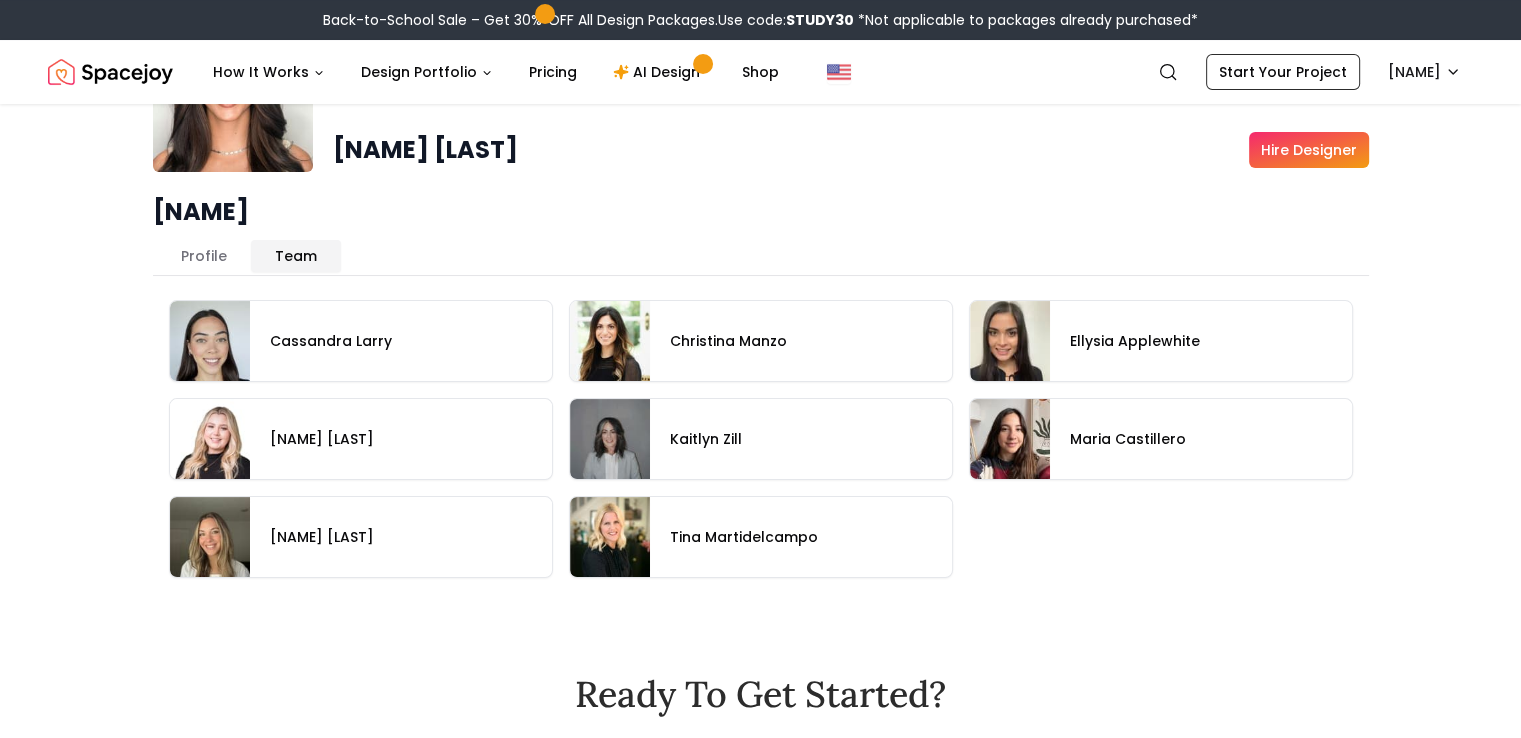 scroll, scrollTop: 226, scrollLeft: 0, axis: vertical 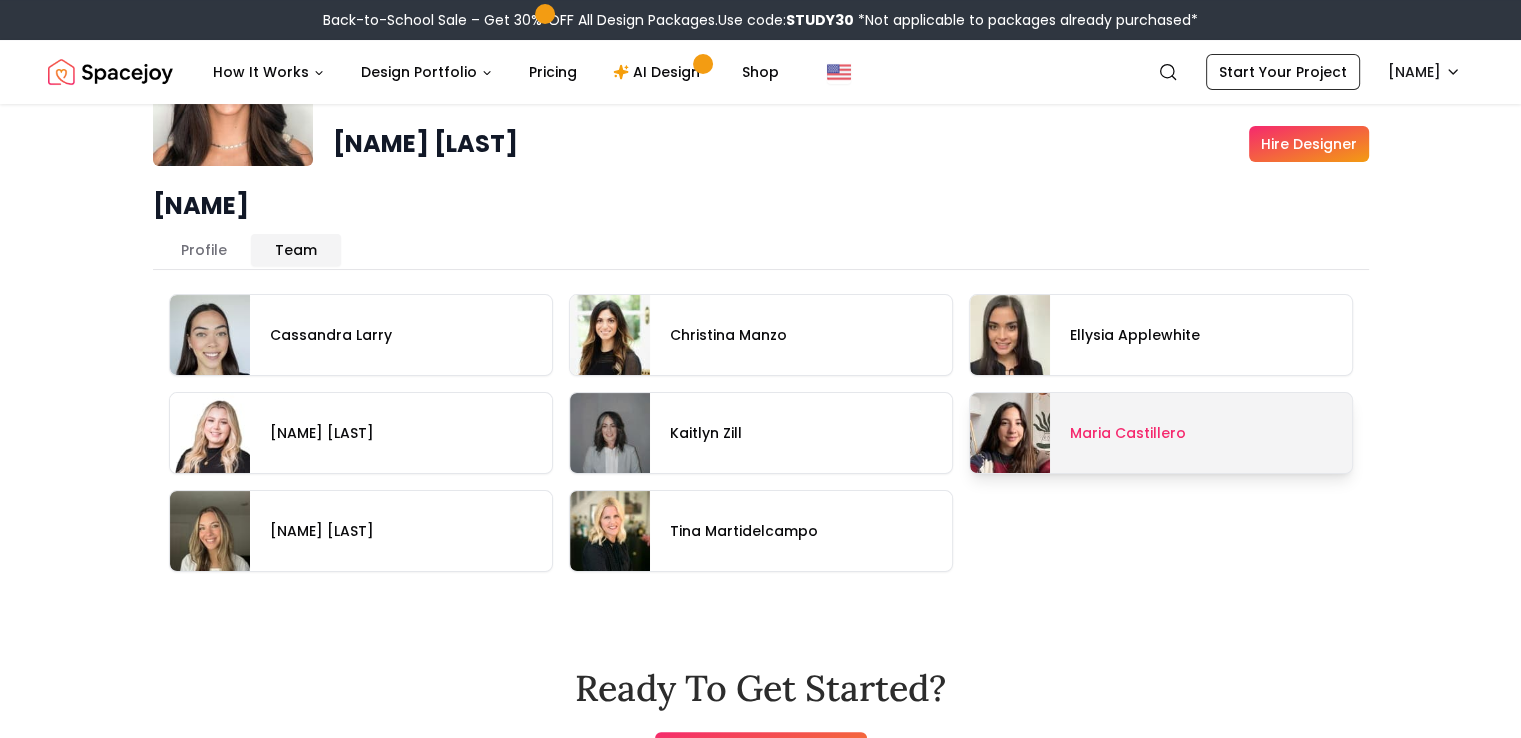 click at bounding box center (1161, 433) 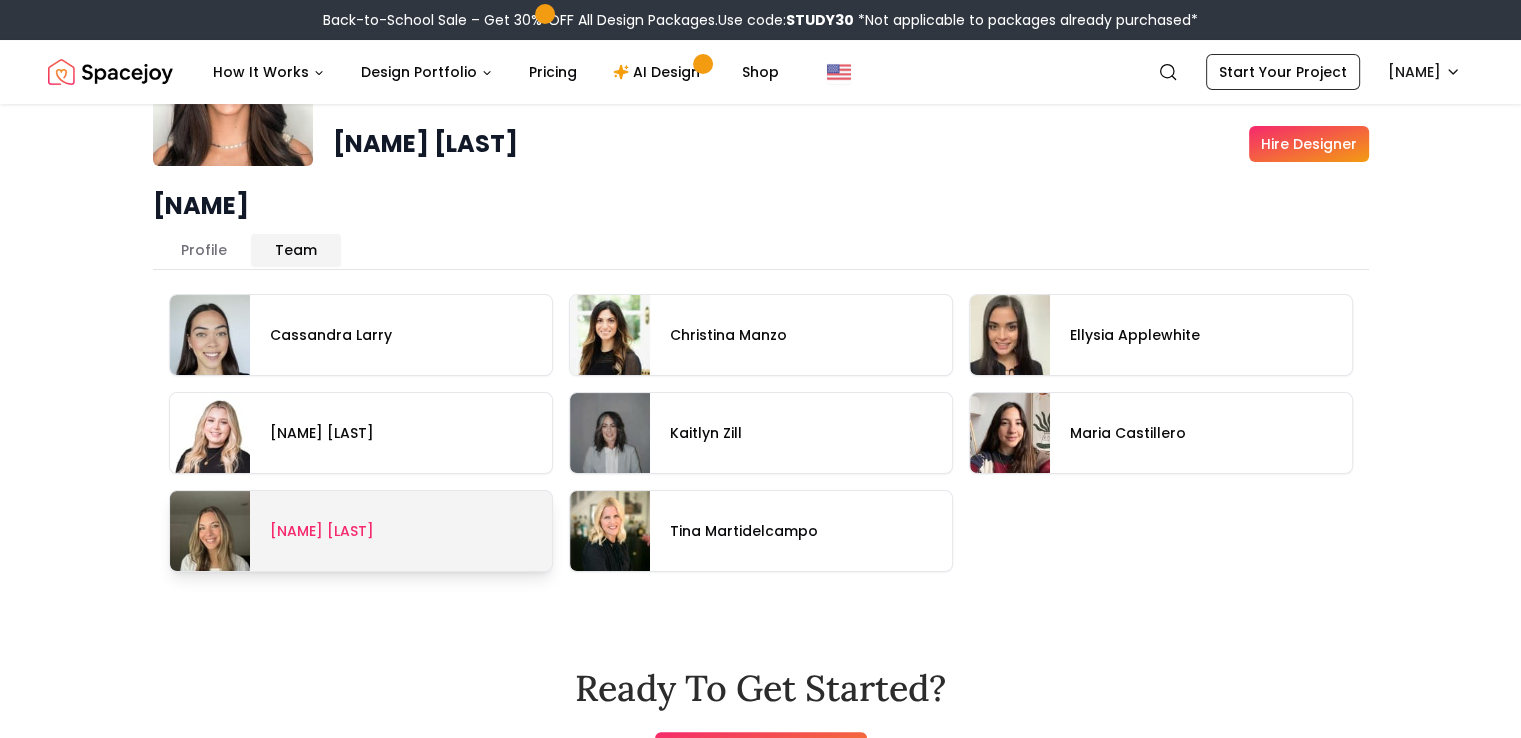 click at bounding box center [361, 531] 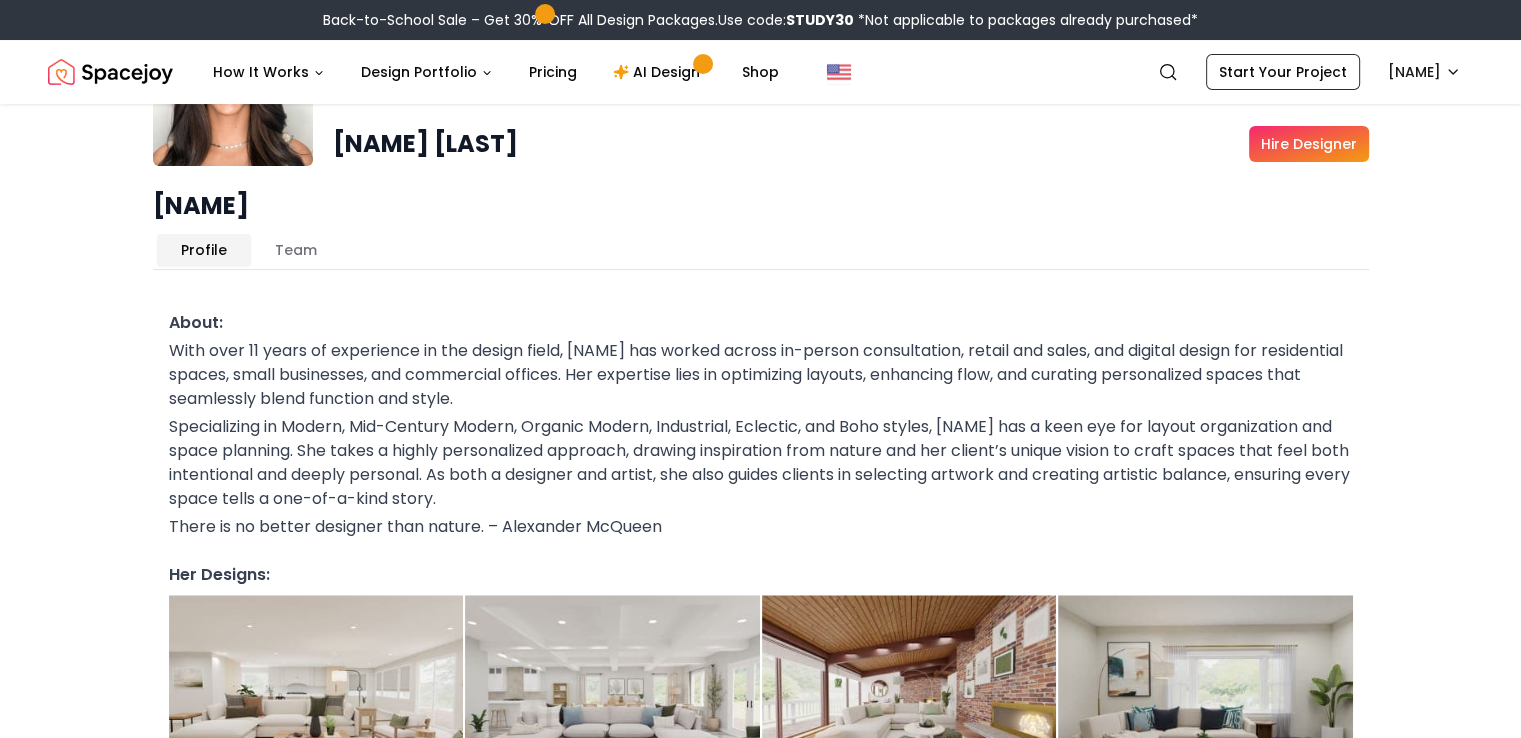 click on "Profile" at bounding box center (204, 250) 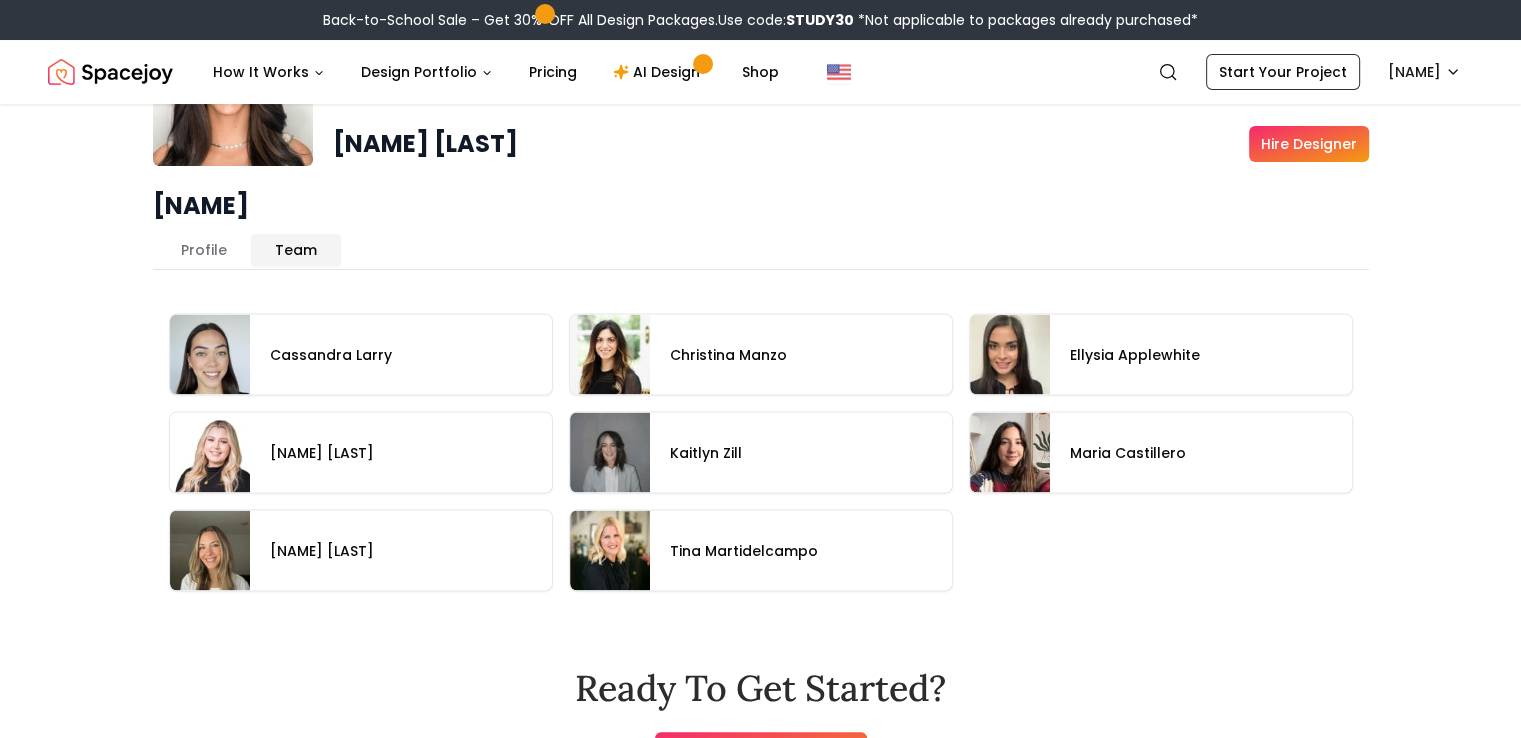 click on "Team" at bounding box center [296, 250] 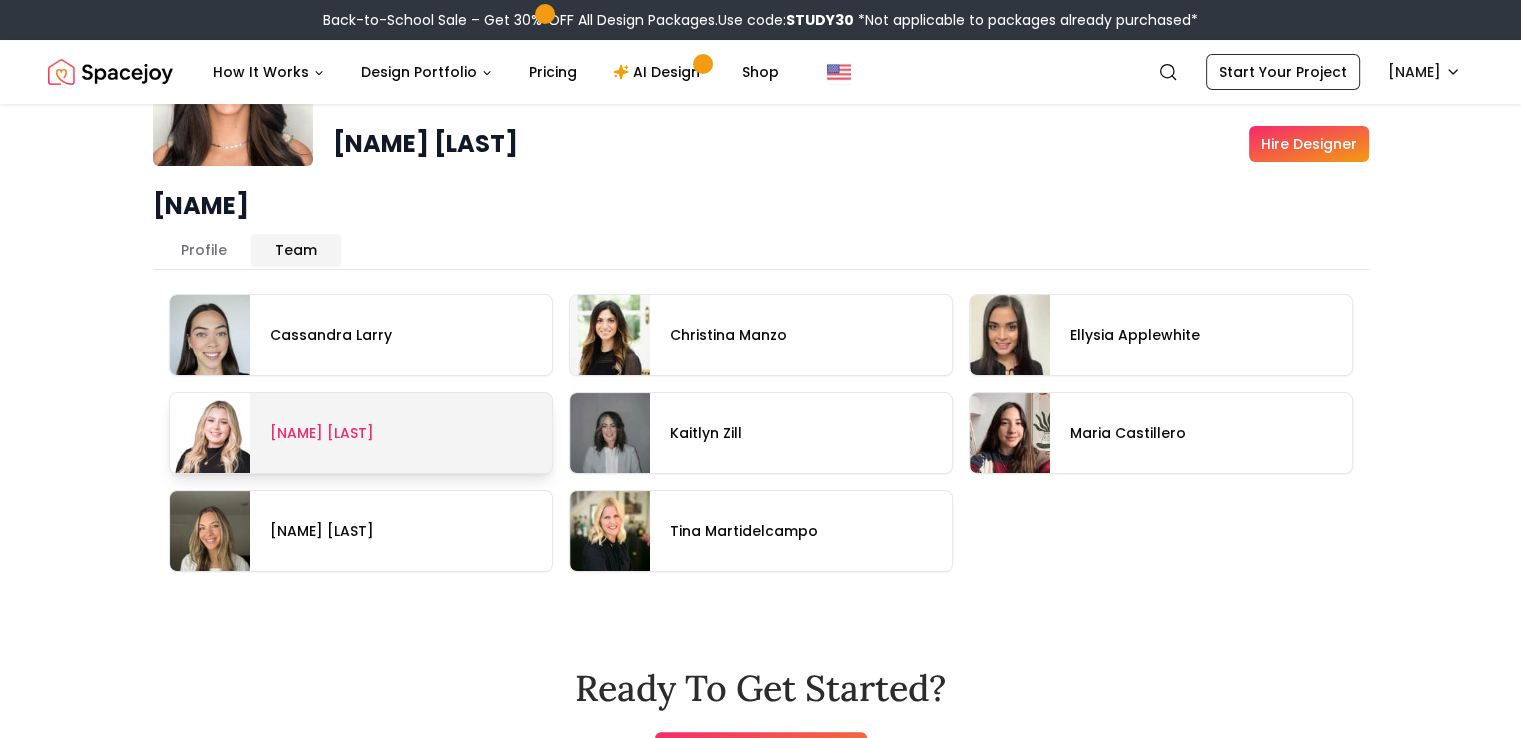 click at bounding box center [361, 433] 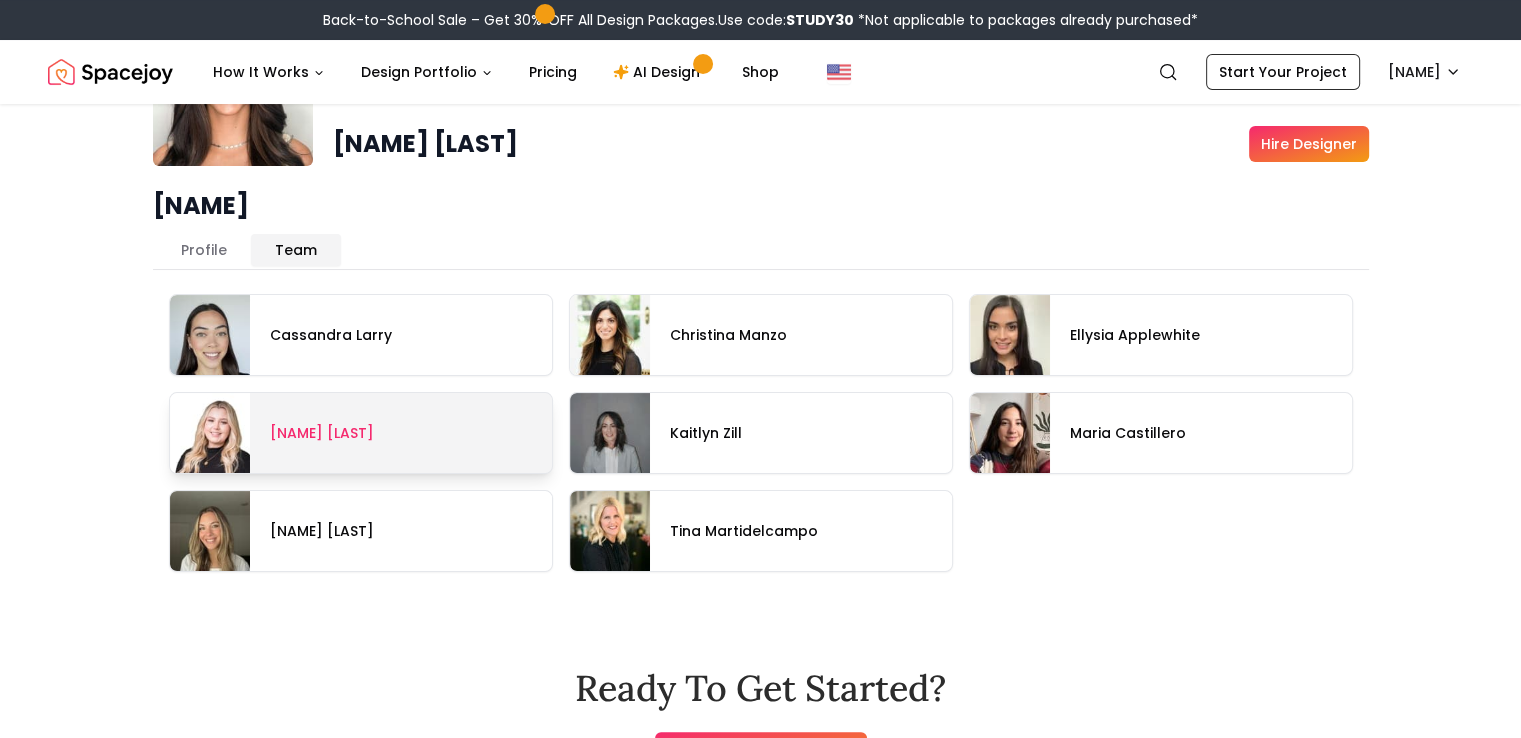 click at bounding box center (361, 433) 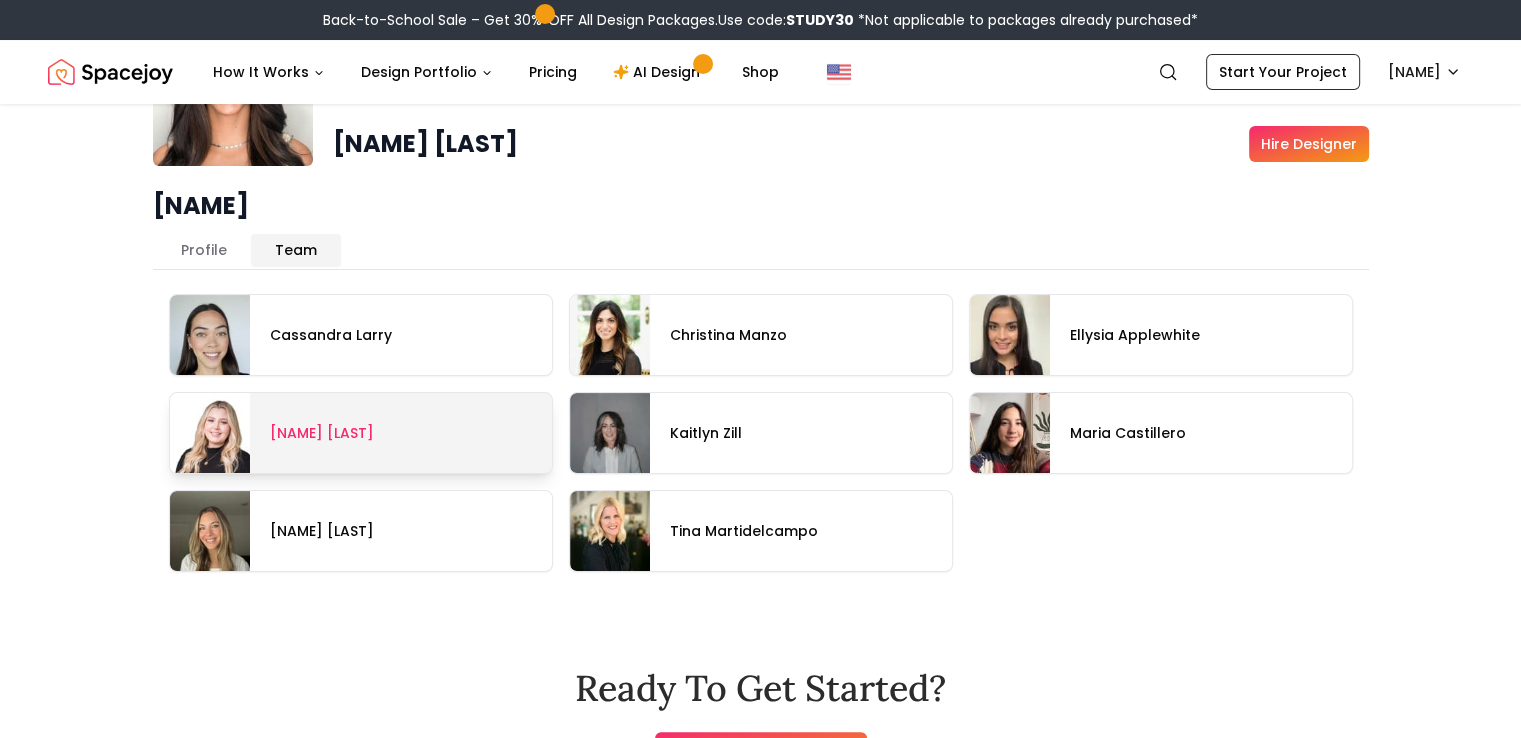 click at bounding box center (361, 433) 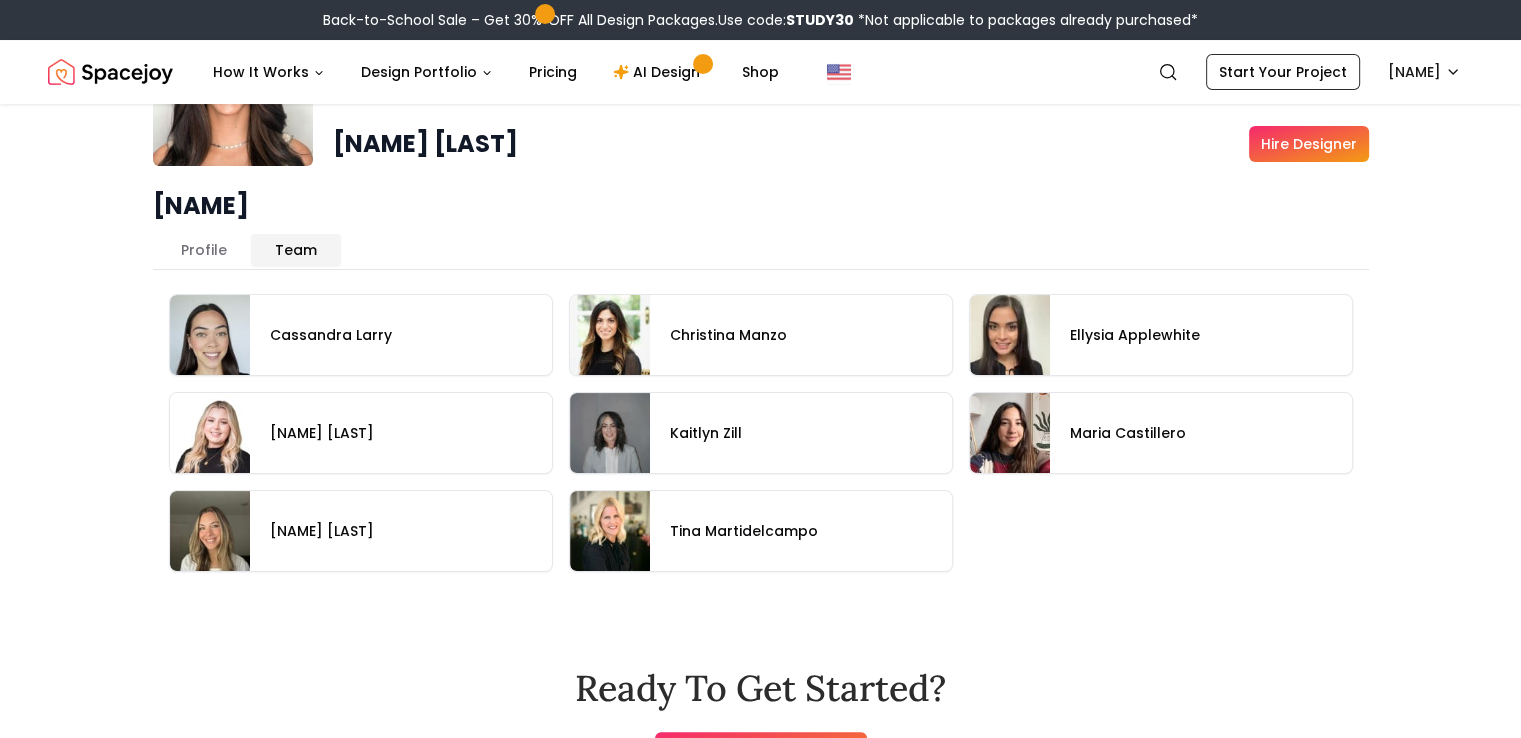 click on "Ready To Get Started? Start Your Project" at bounding box center (760, 722) 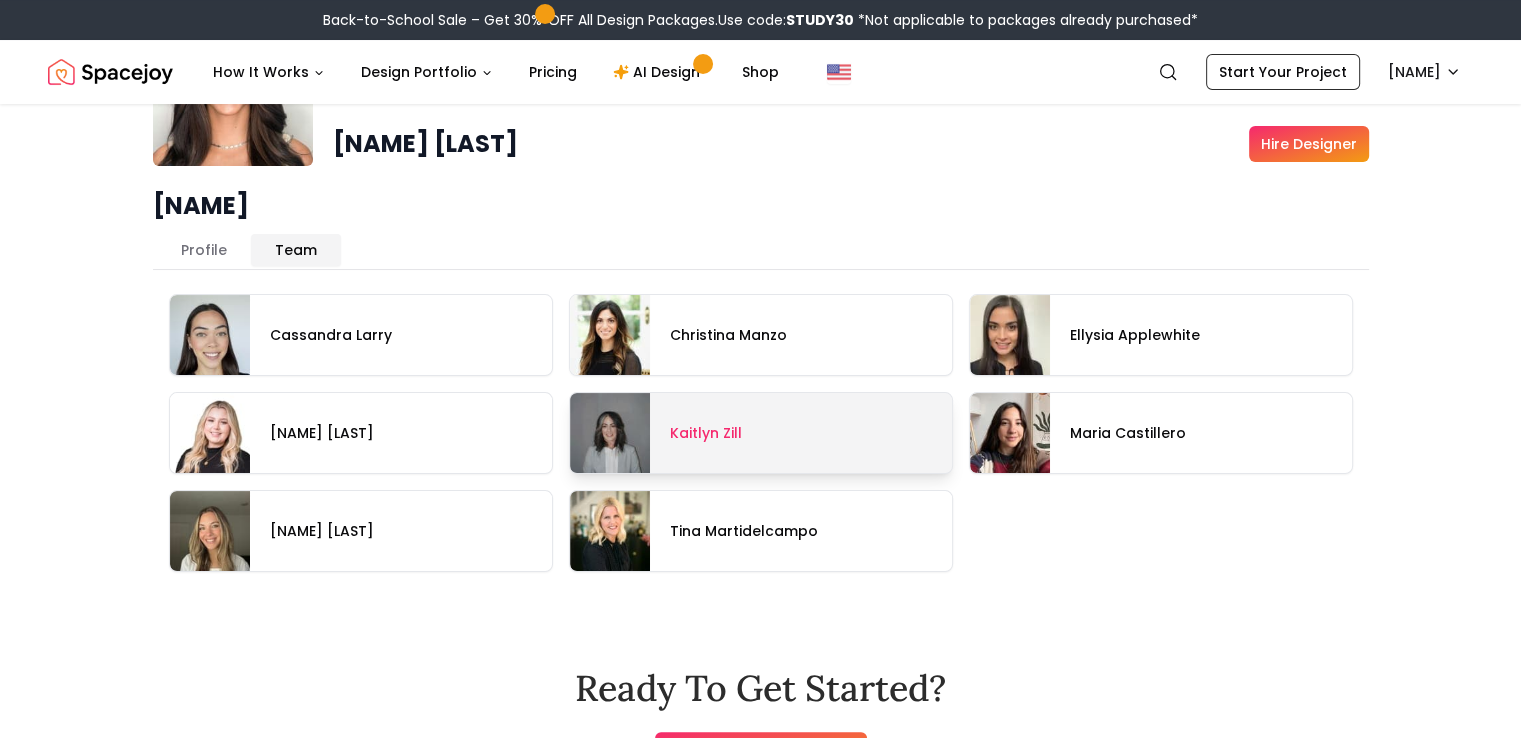 scroll, scrollTop: 0, scrollLeft: 0, axis: both 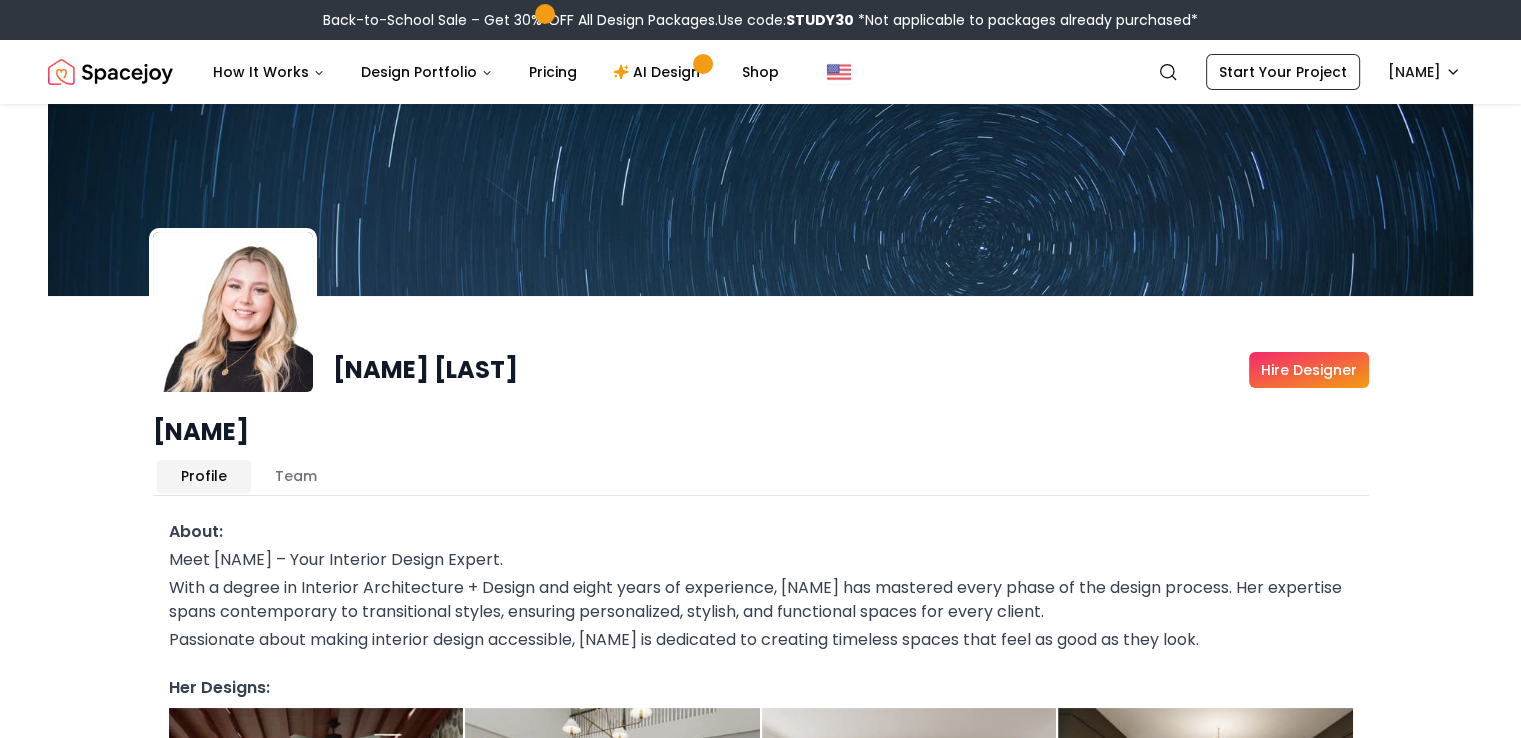 click on "Profile Team" at bounding box center [761, 476] 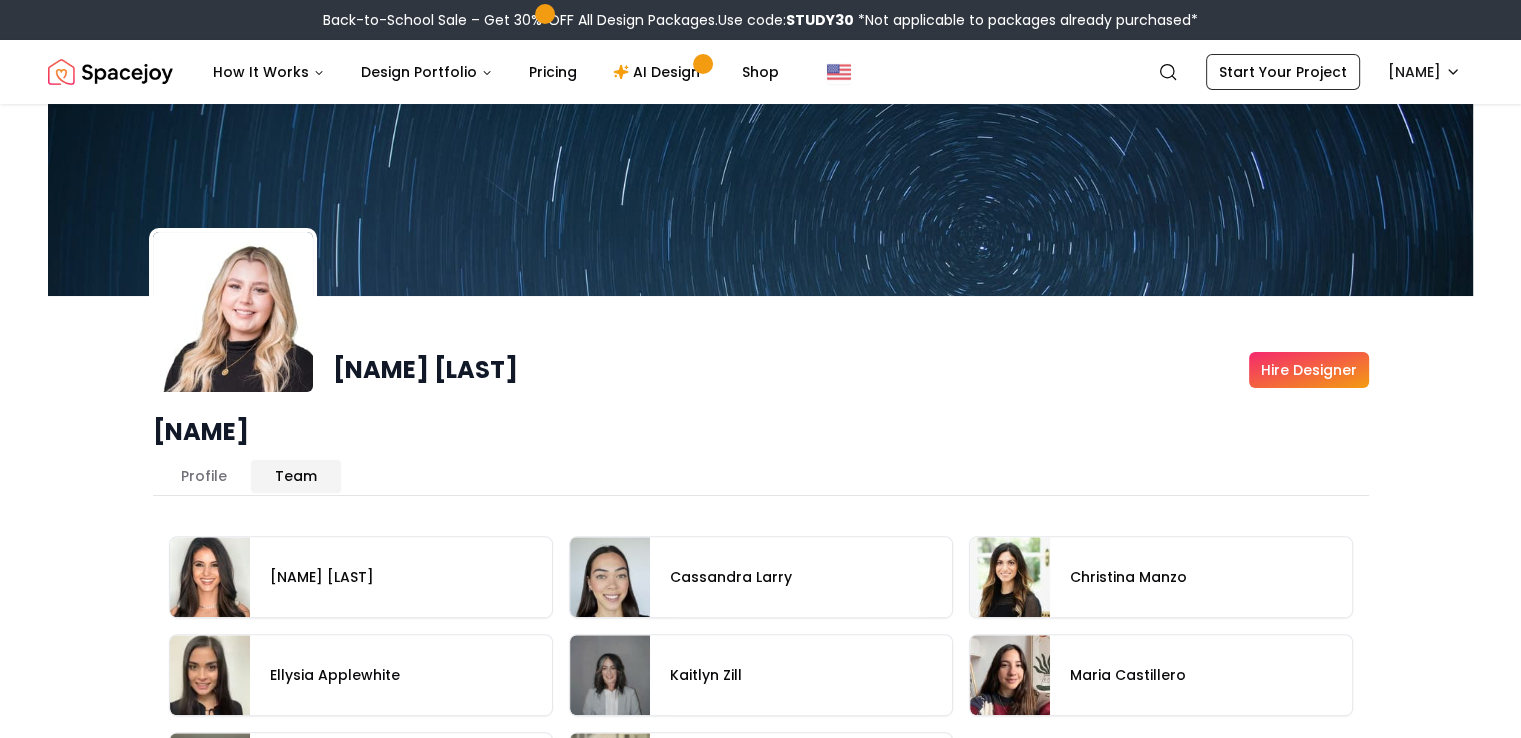 click on "Team" at bounding box center (296, 476) 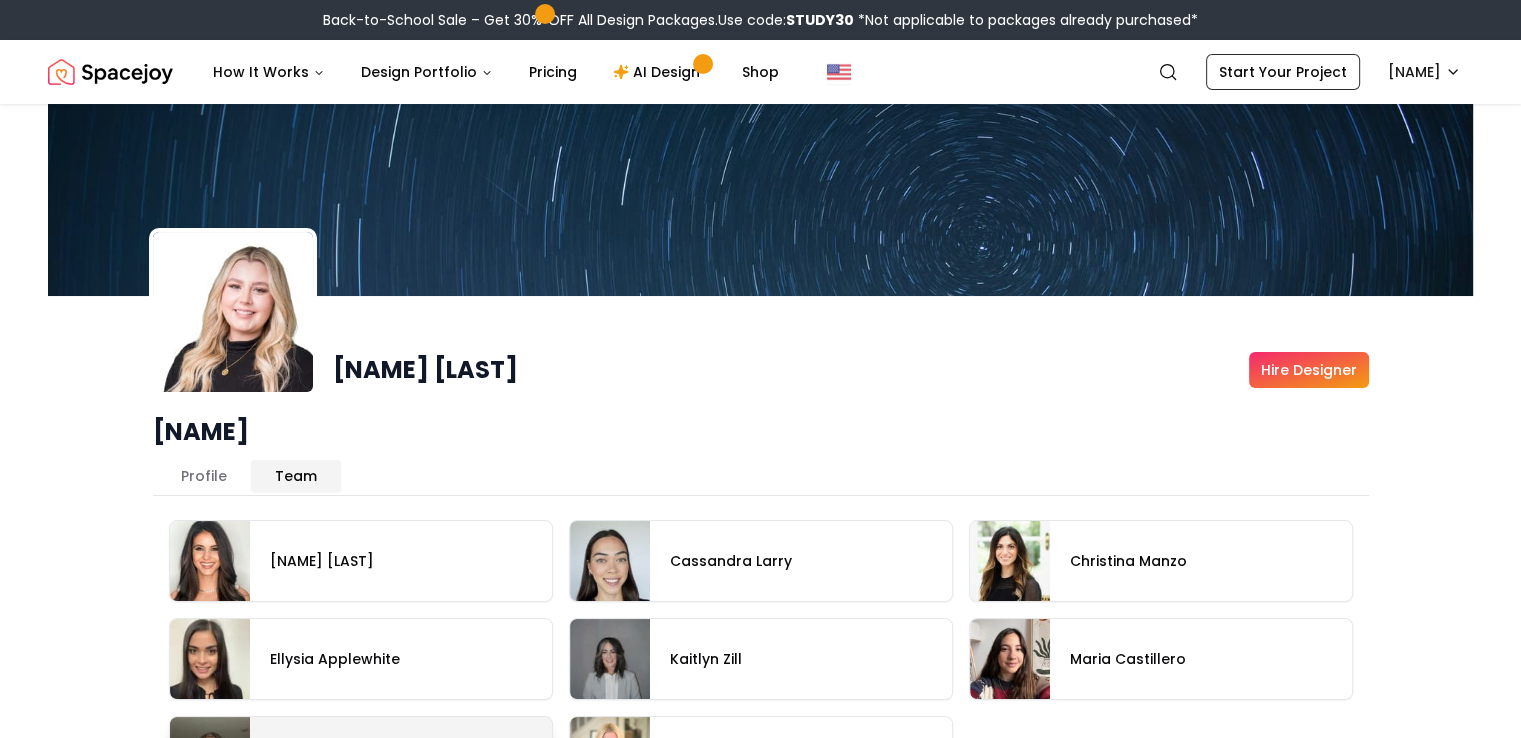 click at bounding box center [361, 757] 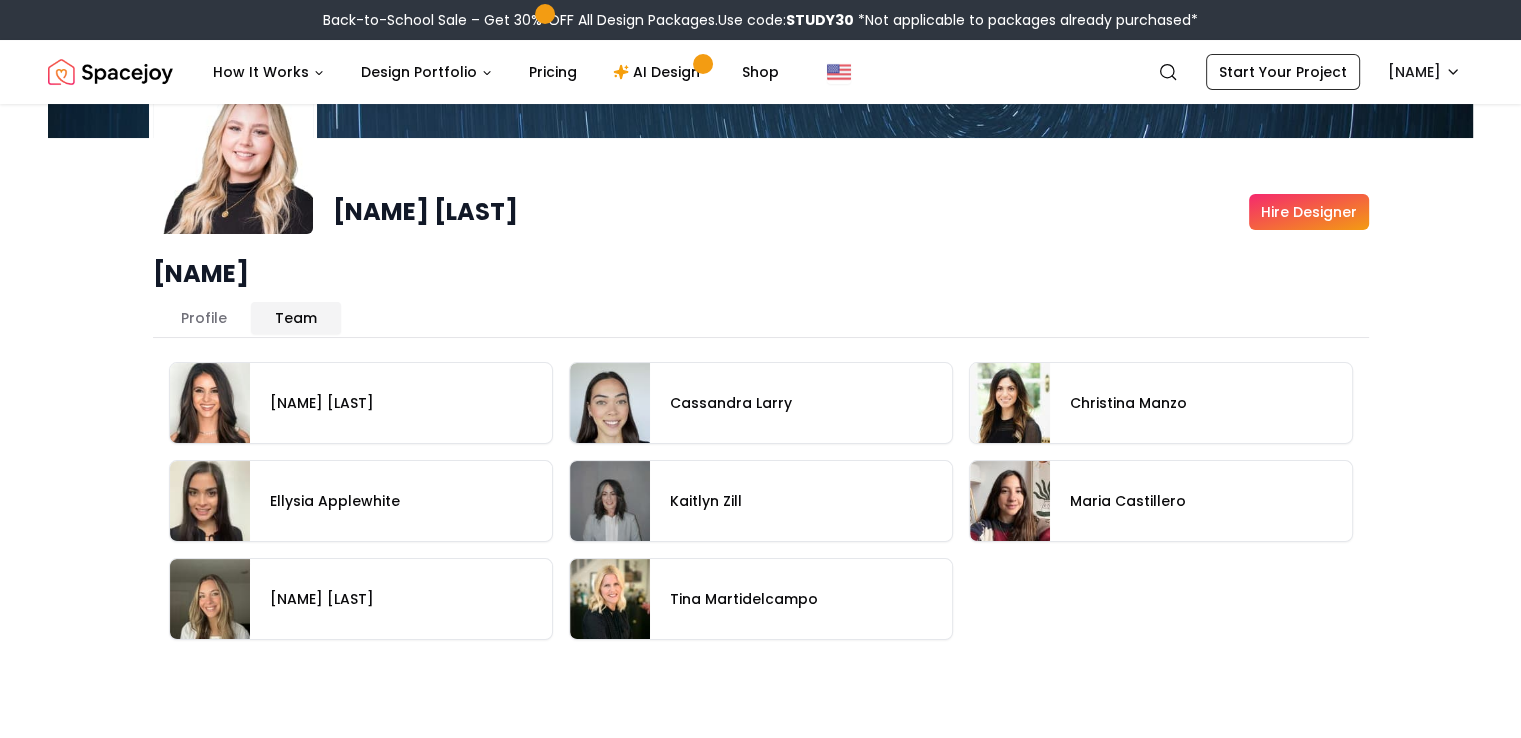 scroll, scrollTop: 283, scrollLeft: 0, axis: vertical 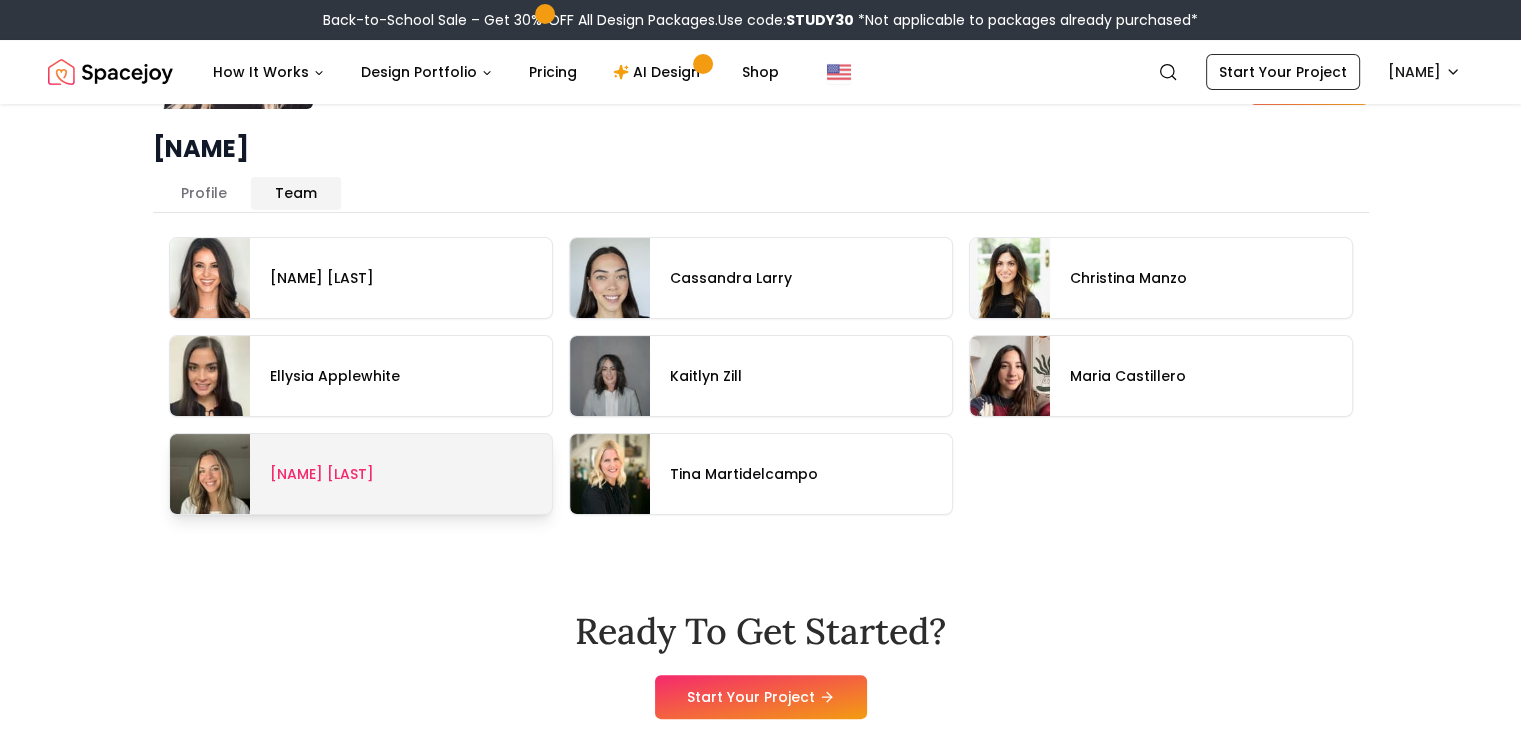 click at bounding box center [361, 474] 